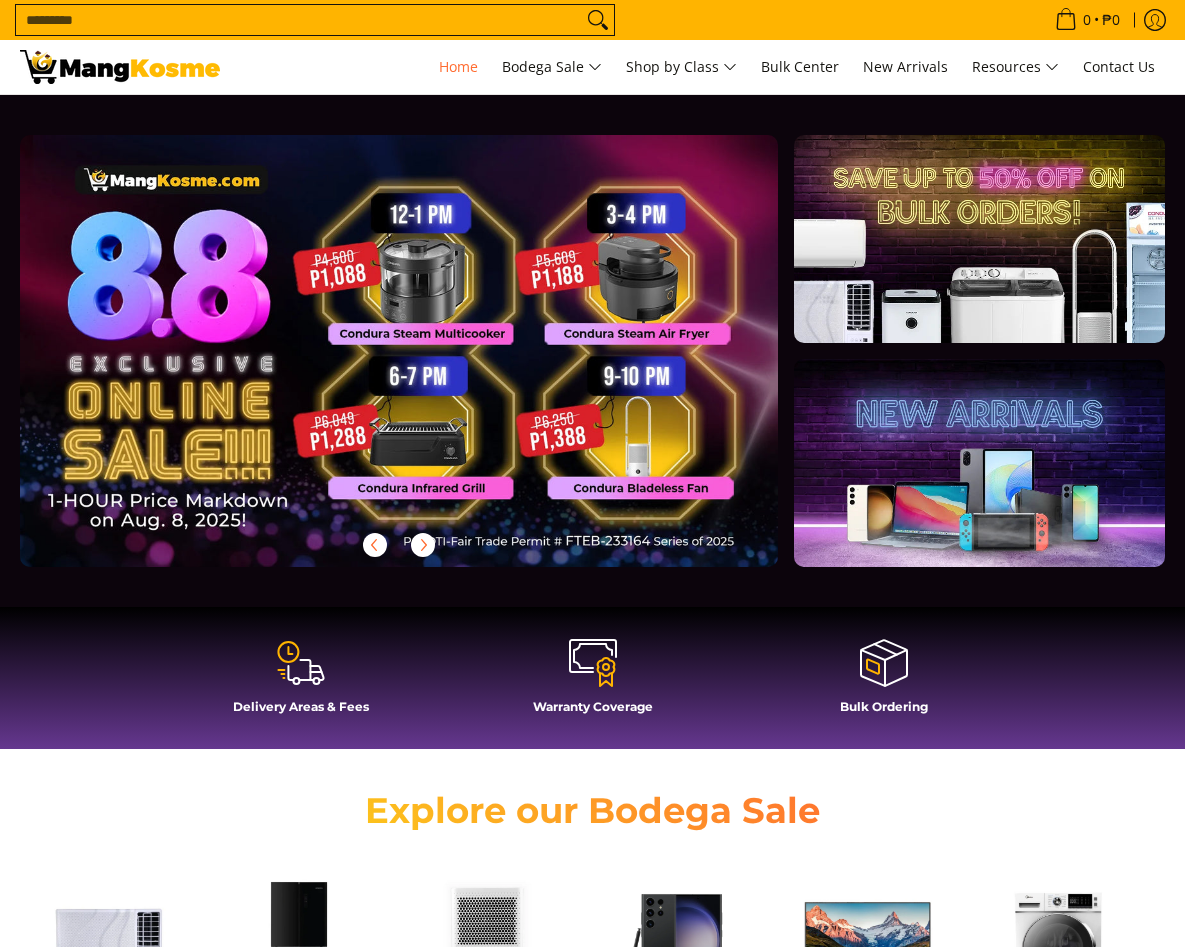 scroll, scrollTop: 700, scrollLeft: 0, axis: vertical 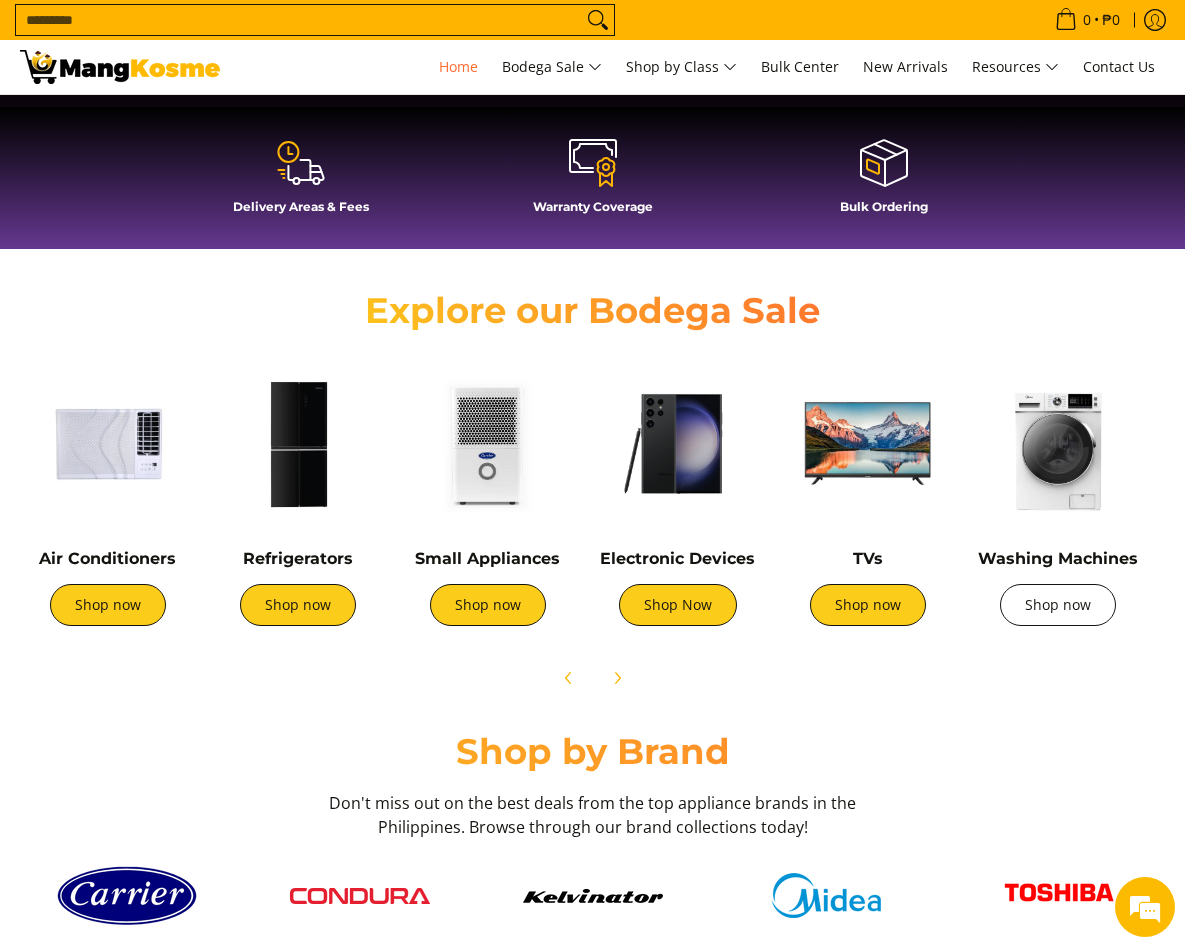 click on "Shop now" at bounding box center (1058, 605) 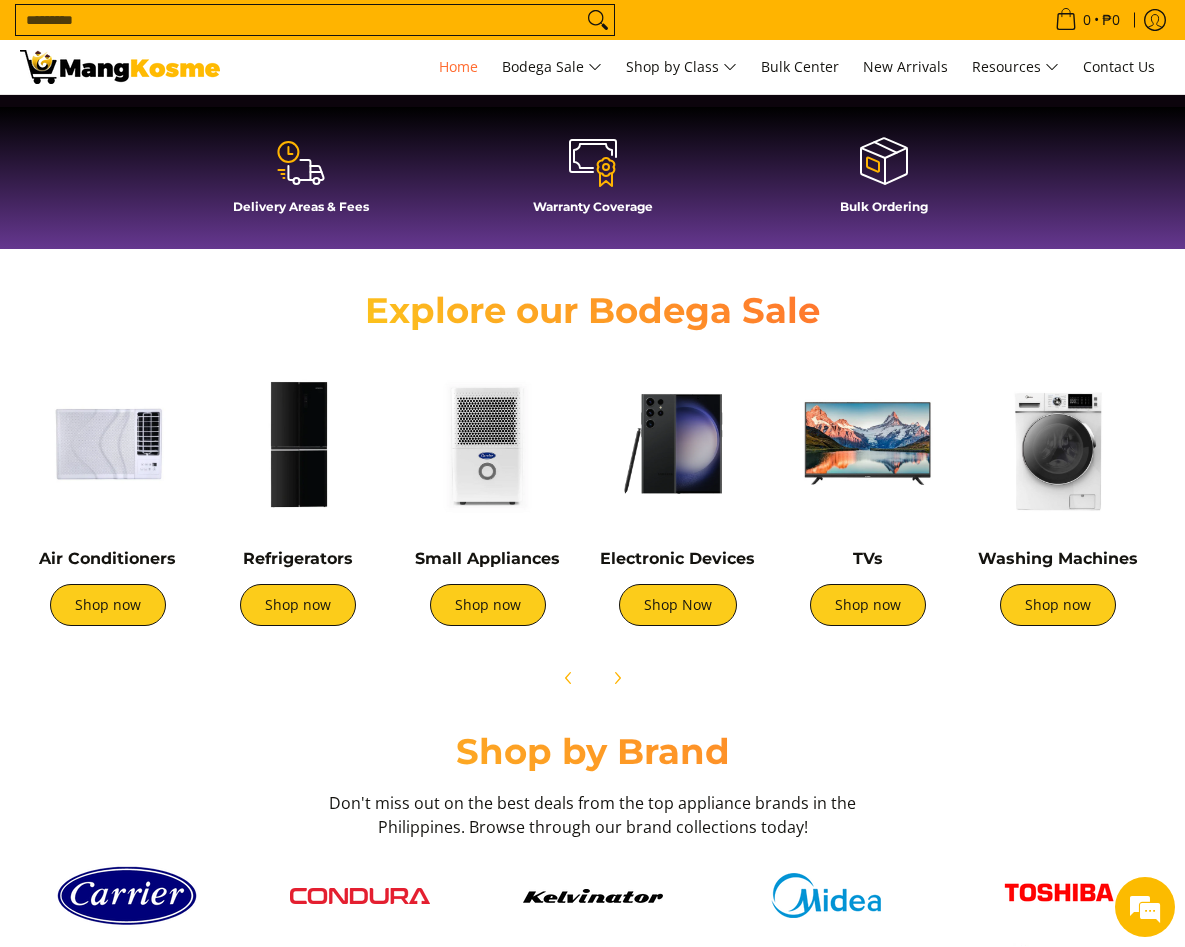 scroll, scrollTop: 0, scrollLeft: 758, axis: horizontal 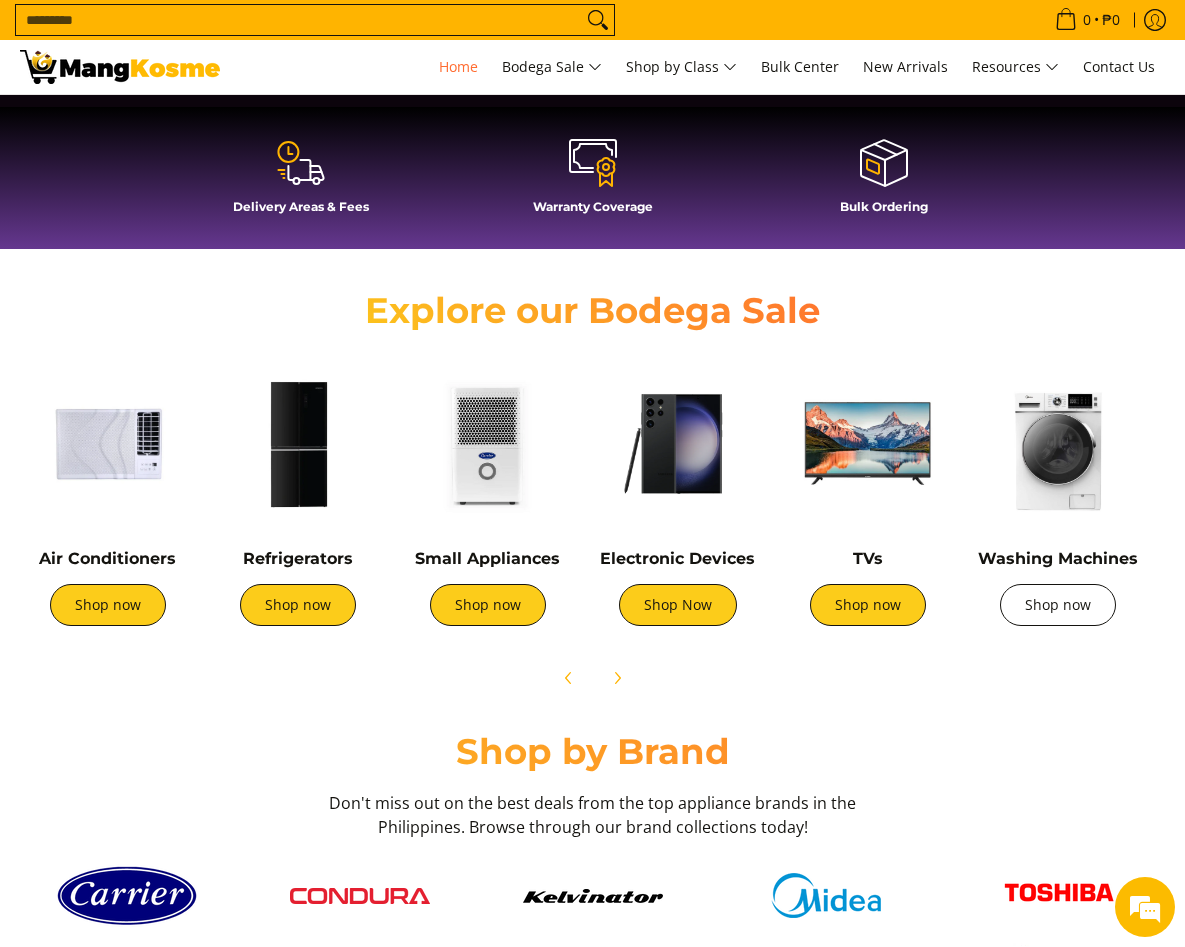 click on "Shop now" at bounding box center (1058, 605) 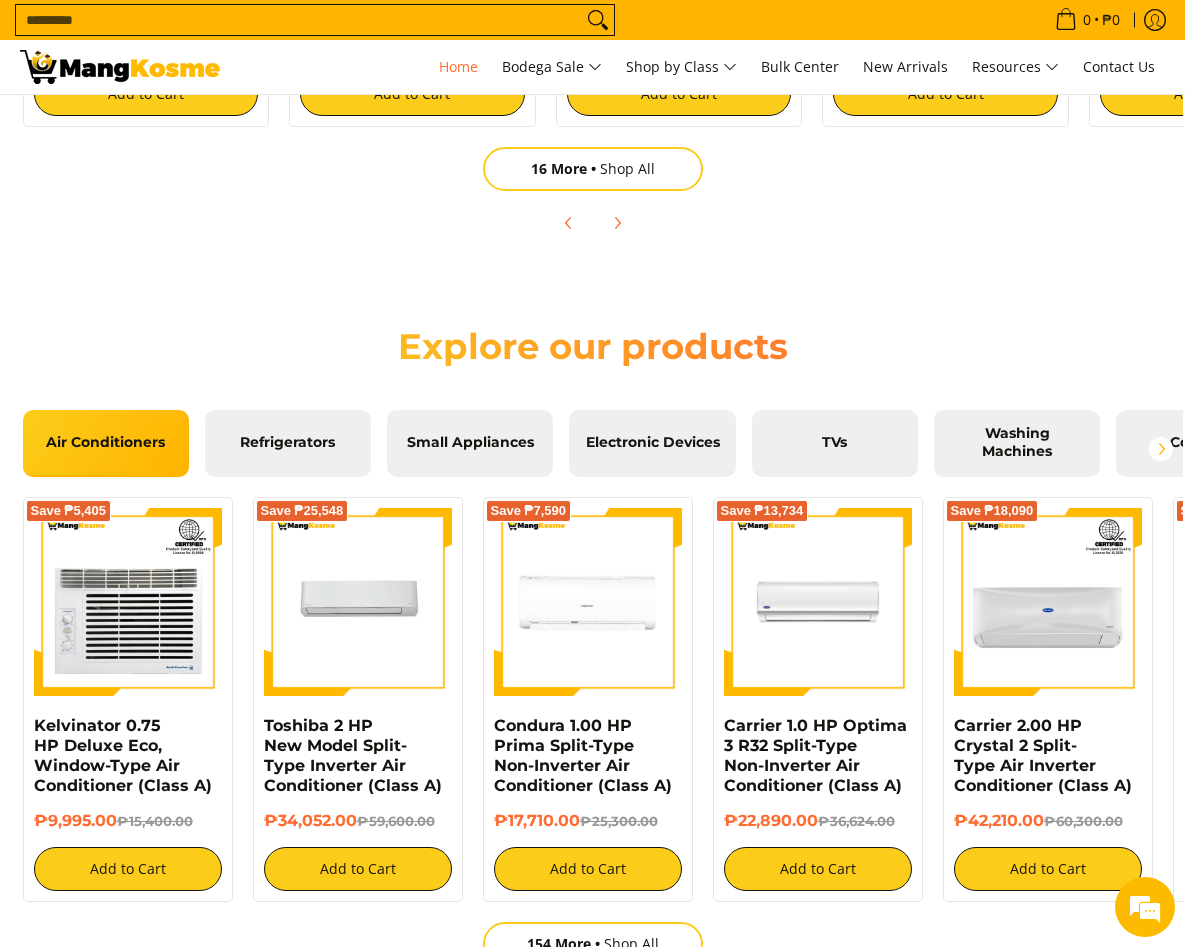 scroll, scrollTop: 2096, scrollLeft: 0, axis: vertical 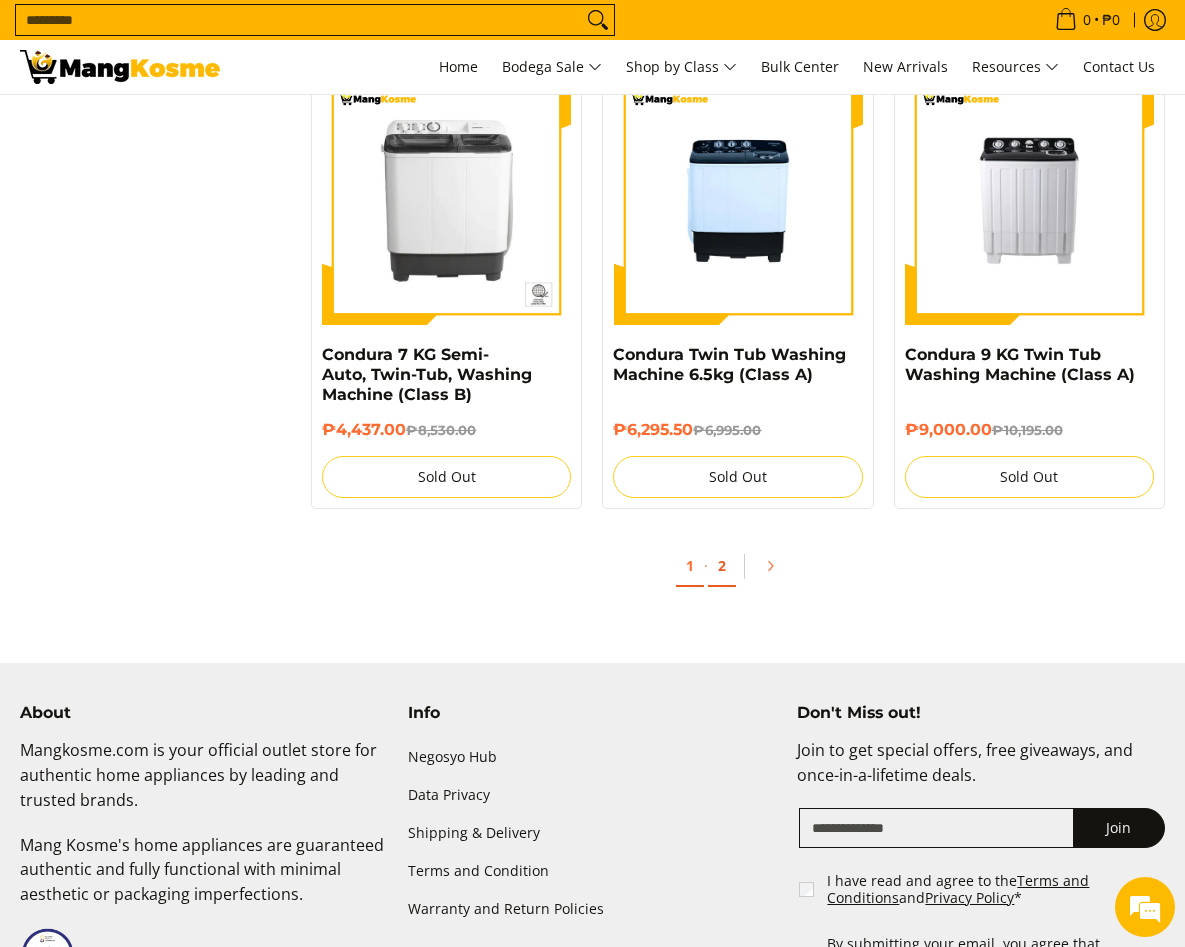 click on "2" at bounding box center (722, 566) 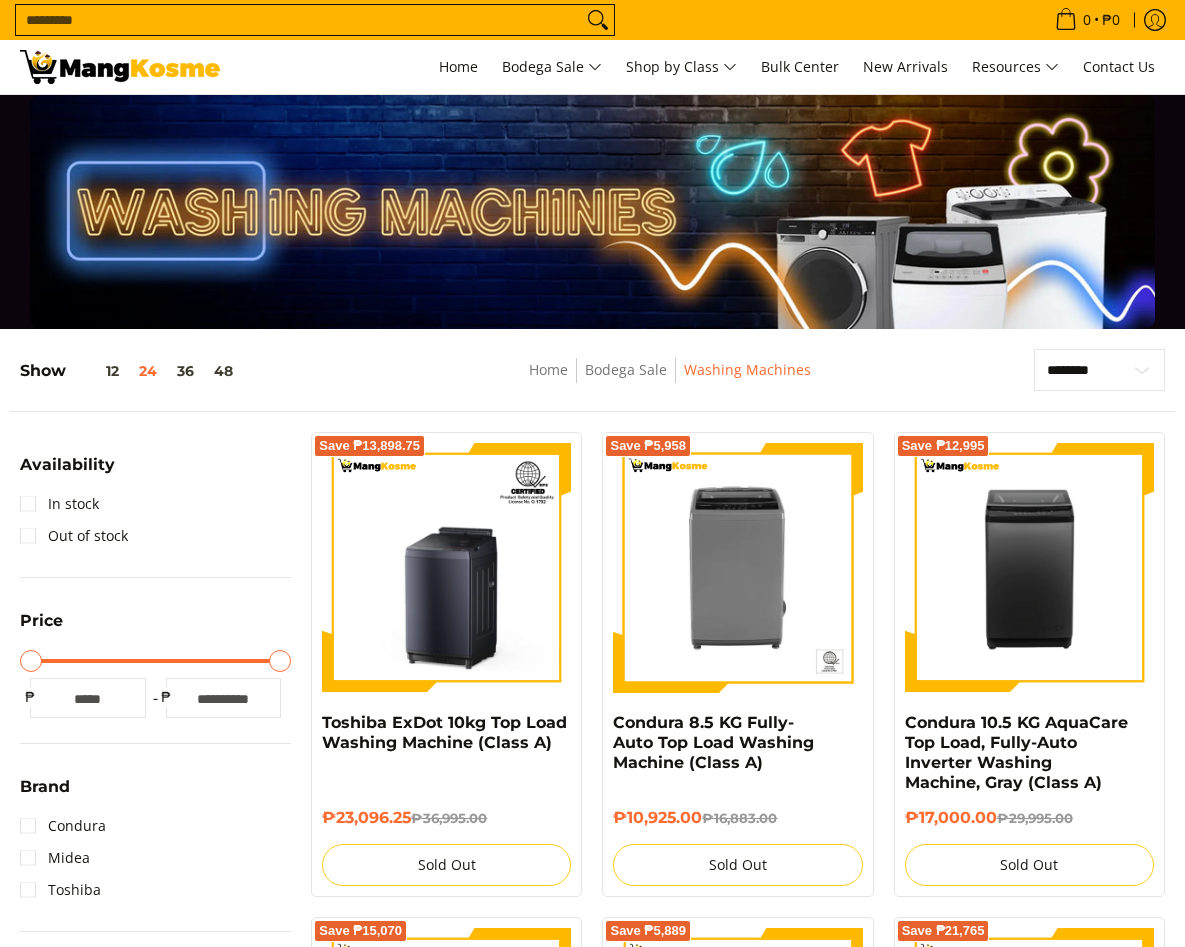 scroll, scrollTop: 200, scrollLeft: 0, axis: vertical 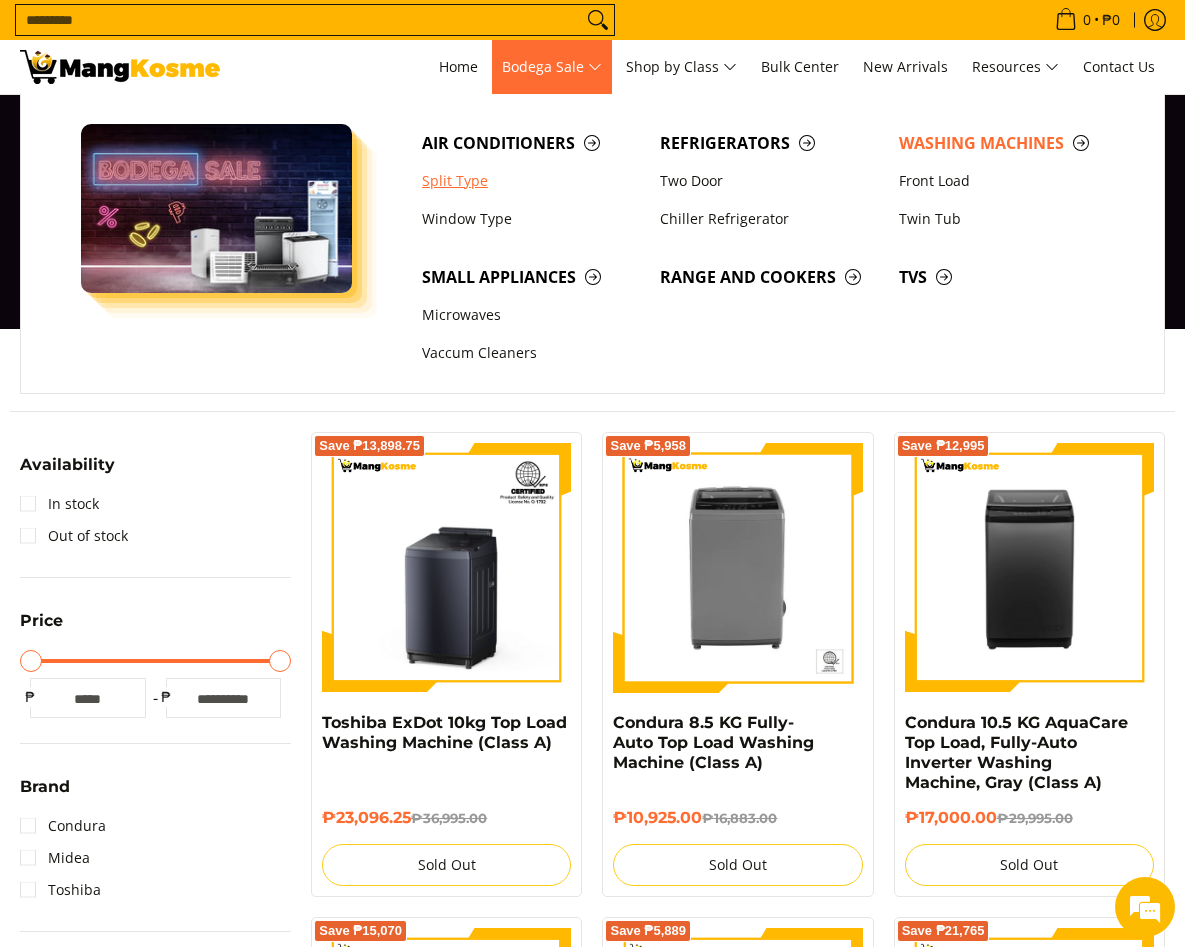 click on "Split Type" at bounding box center [531, 181] 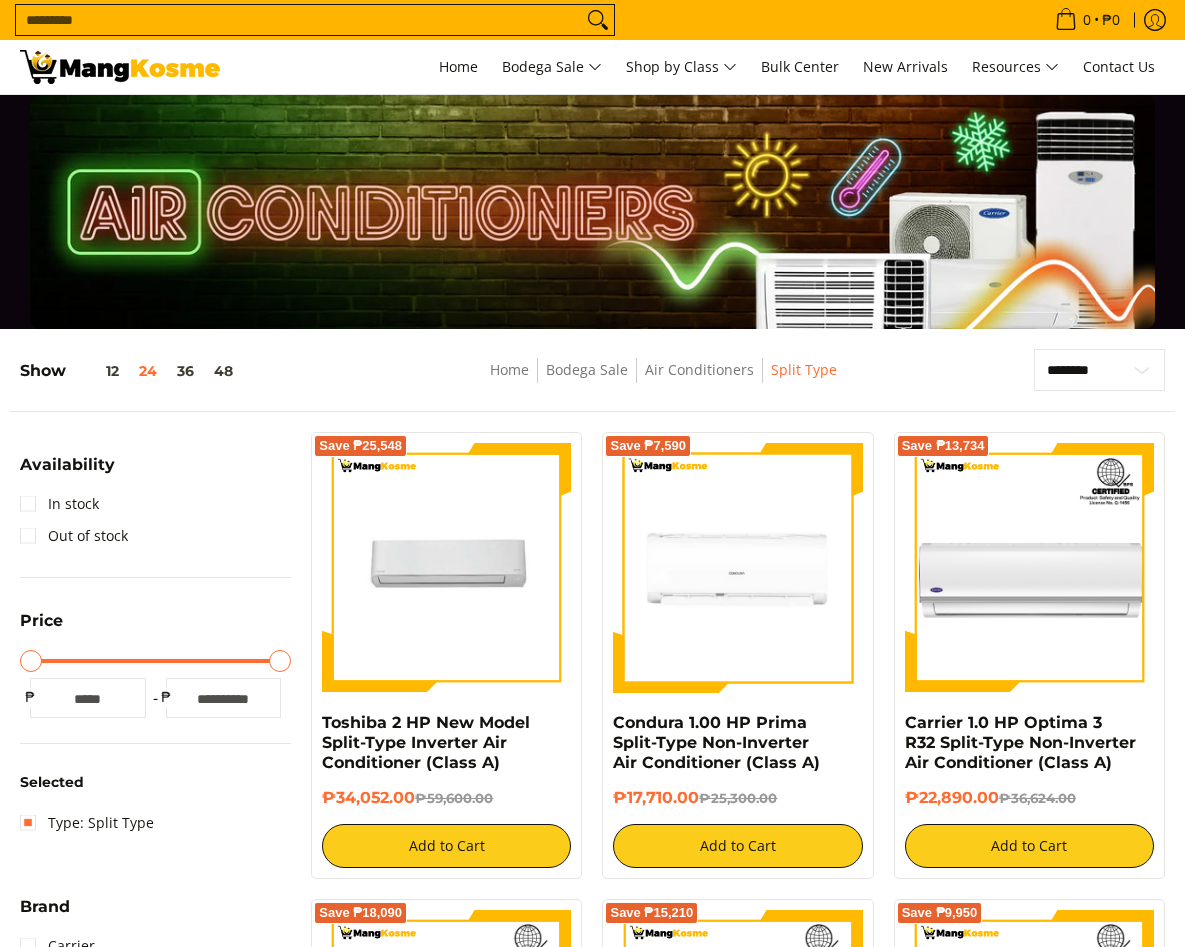scroll, scrollTop: 0, scrollLeft: 0, axis: both 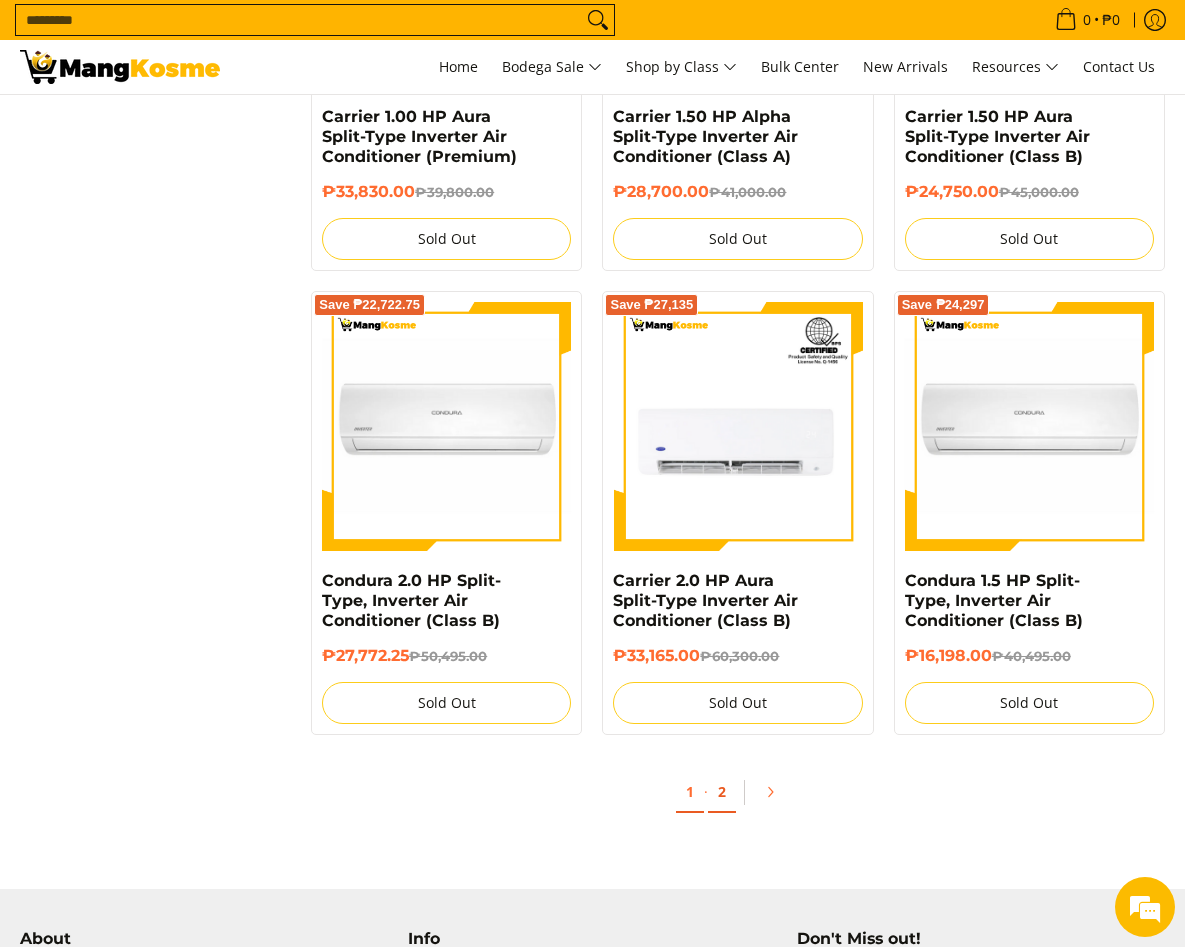 click on "2" at bounding box center [722, 792] 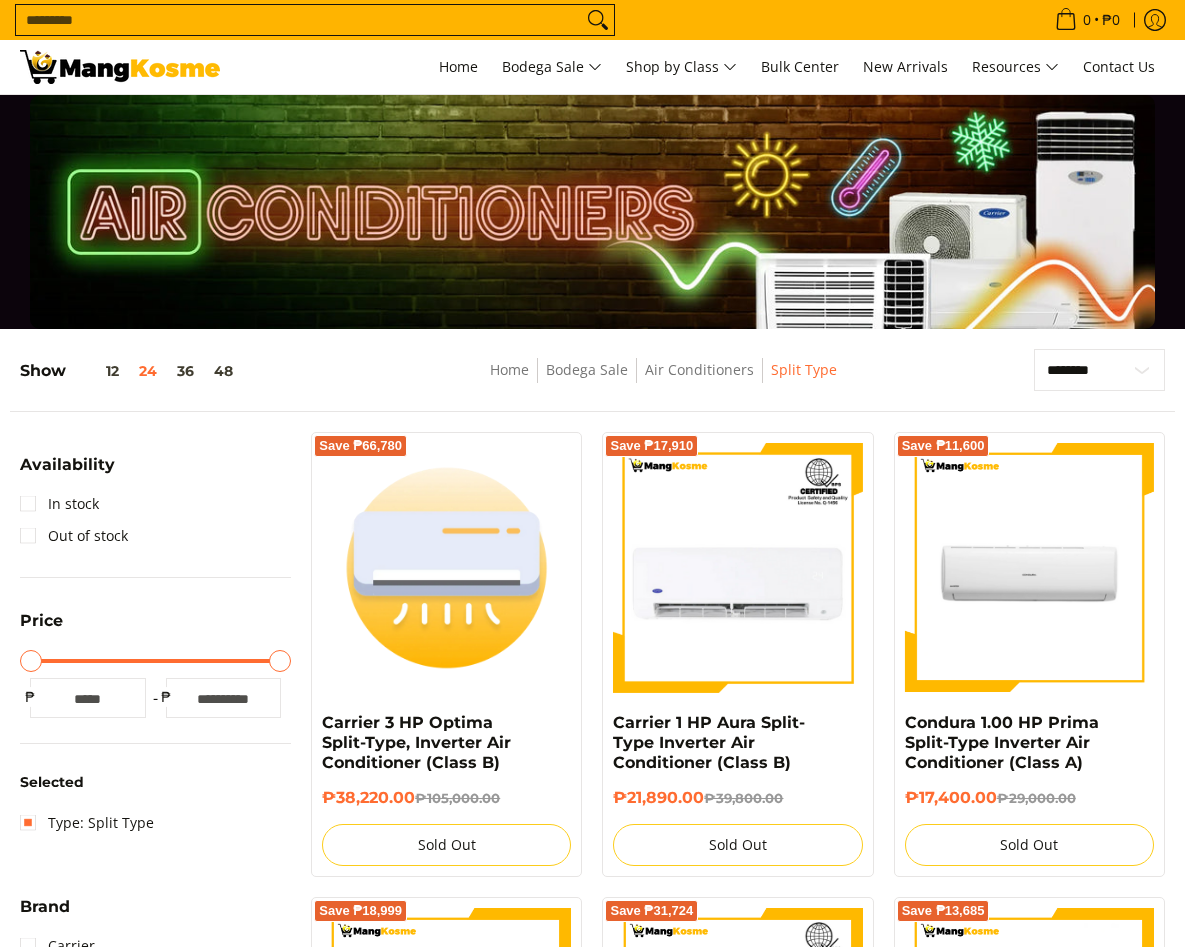 scroll, scrollTop: 300, scrollLeft: 0, axis: vertical 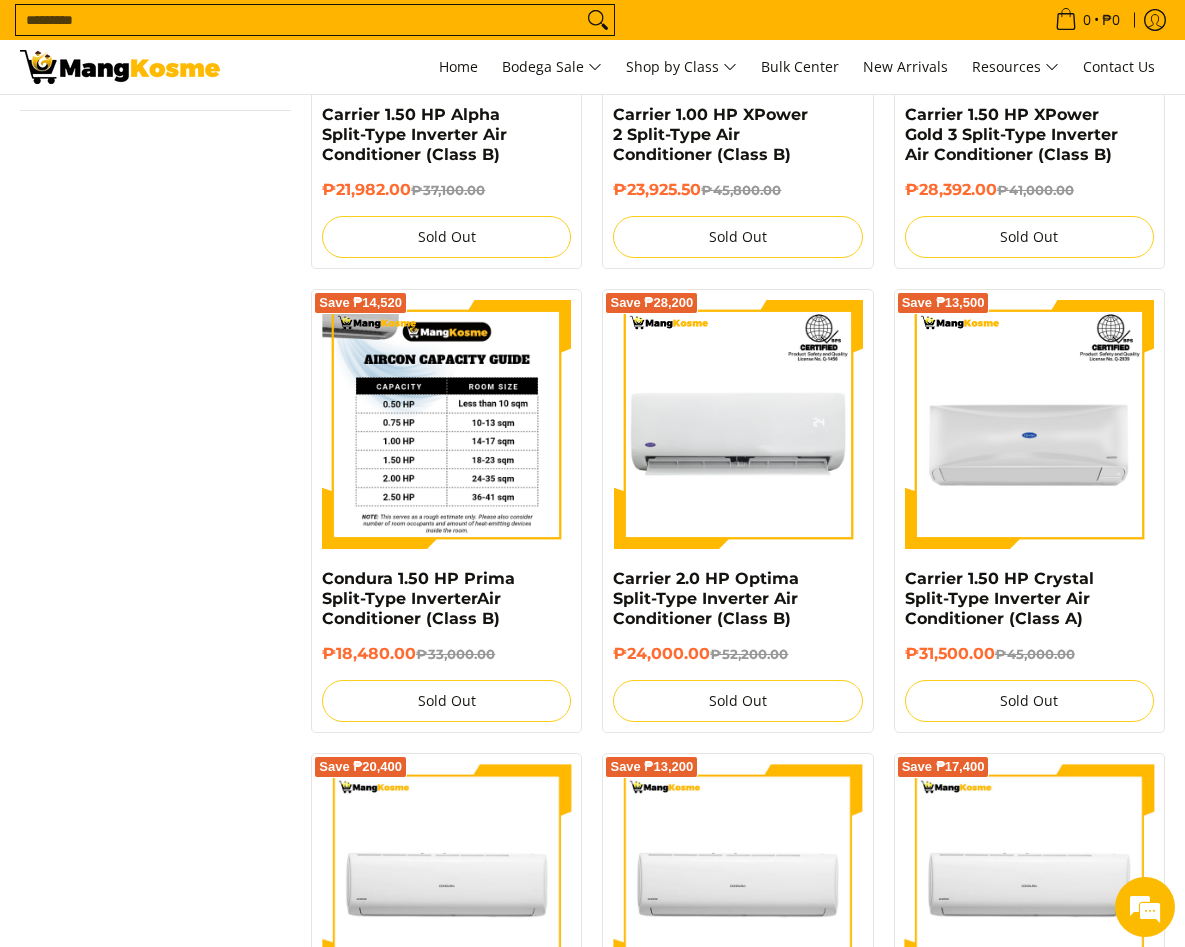 click at bounding box center [446, 424] 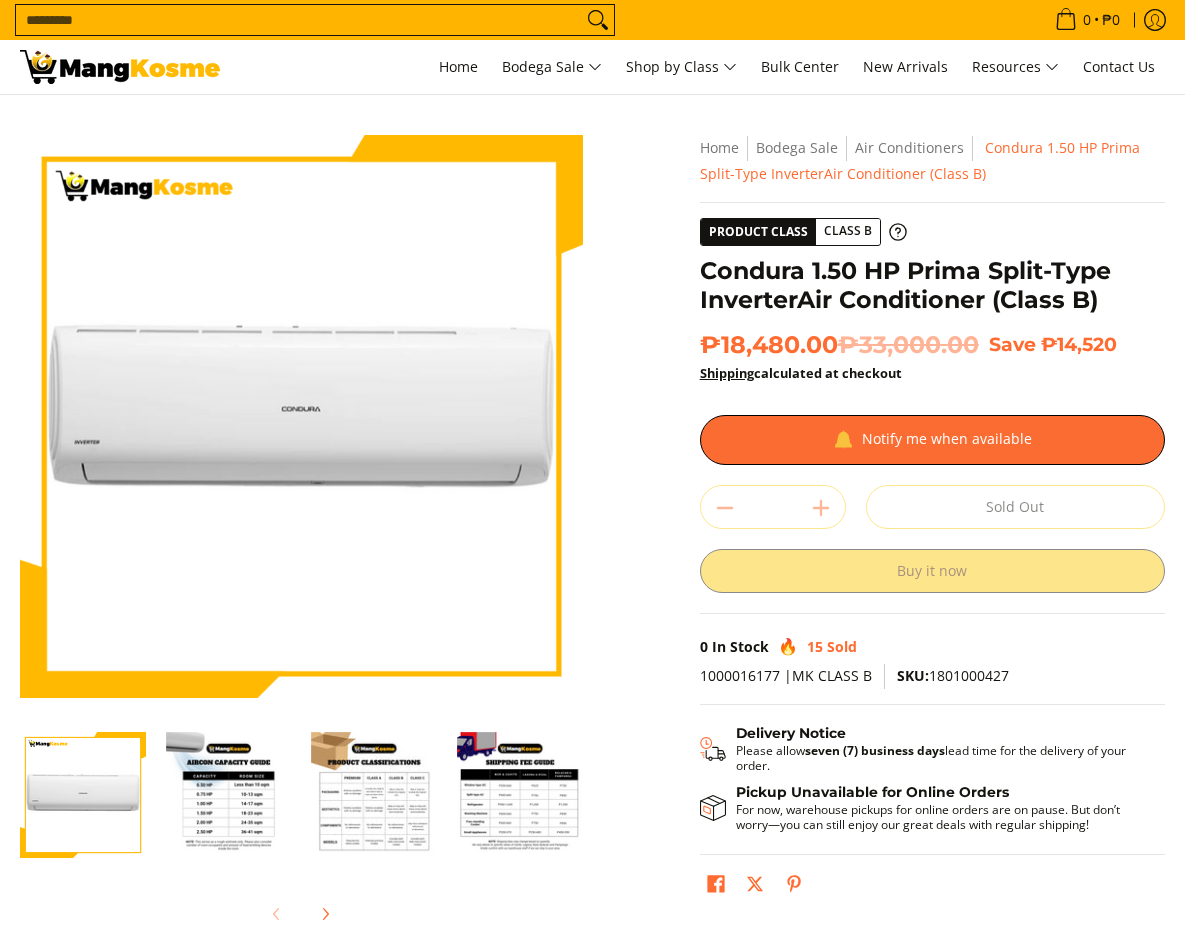 scroll, scrollTop: 0, scrollLeft: 0, axis: both 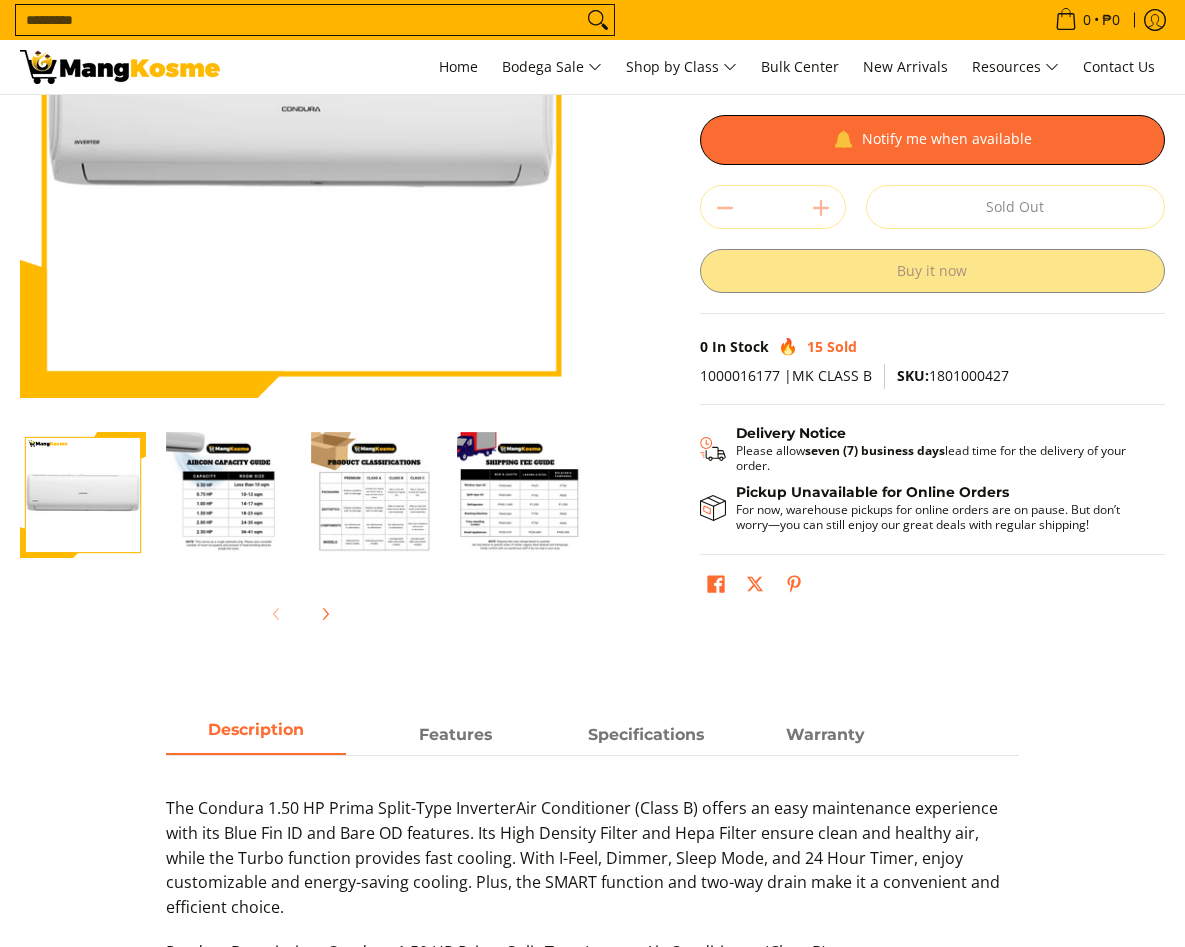 click at bounding box center [229, 495] 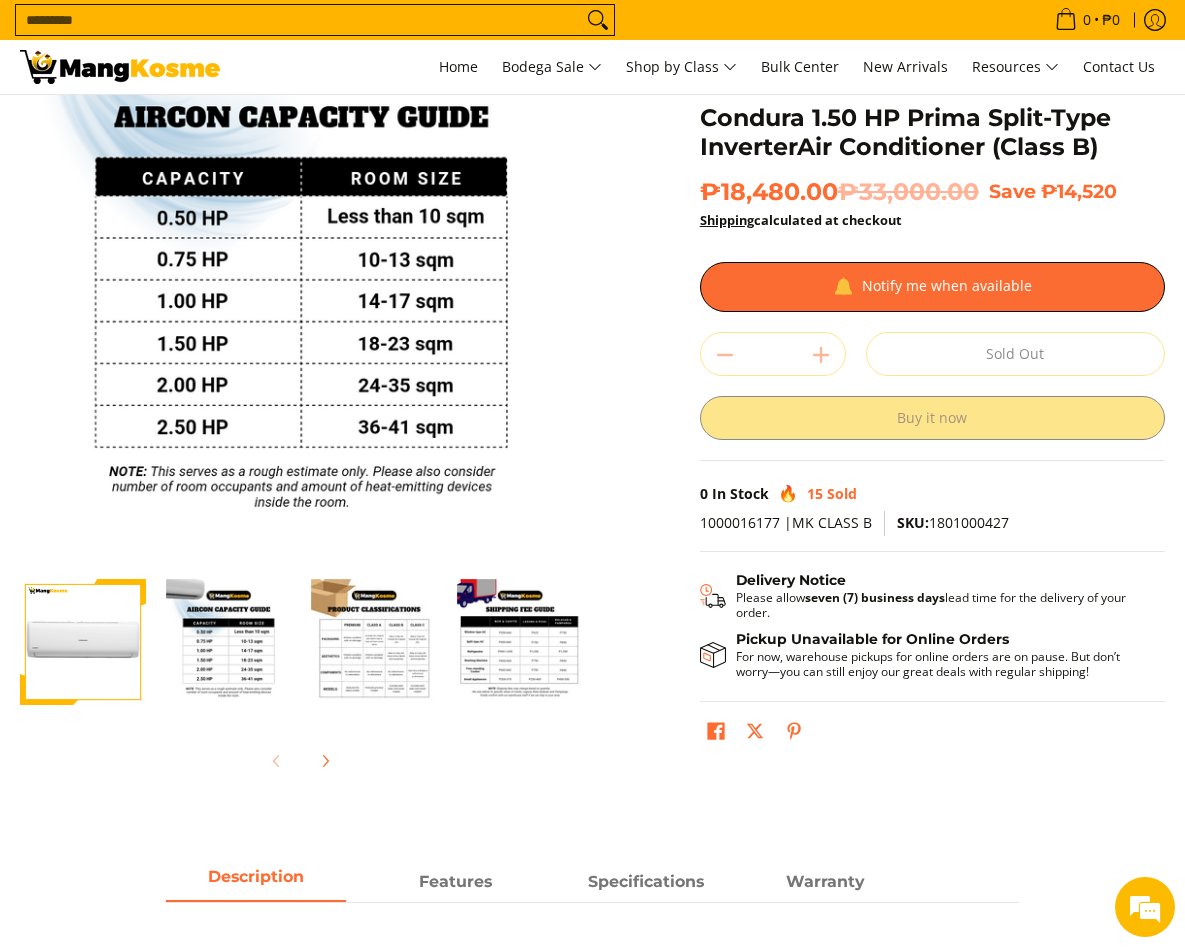 scroll, scrollTop: 0, scrollLeft: 0, axis: both 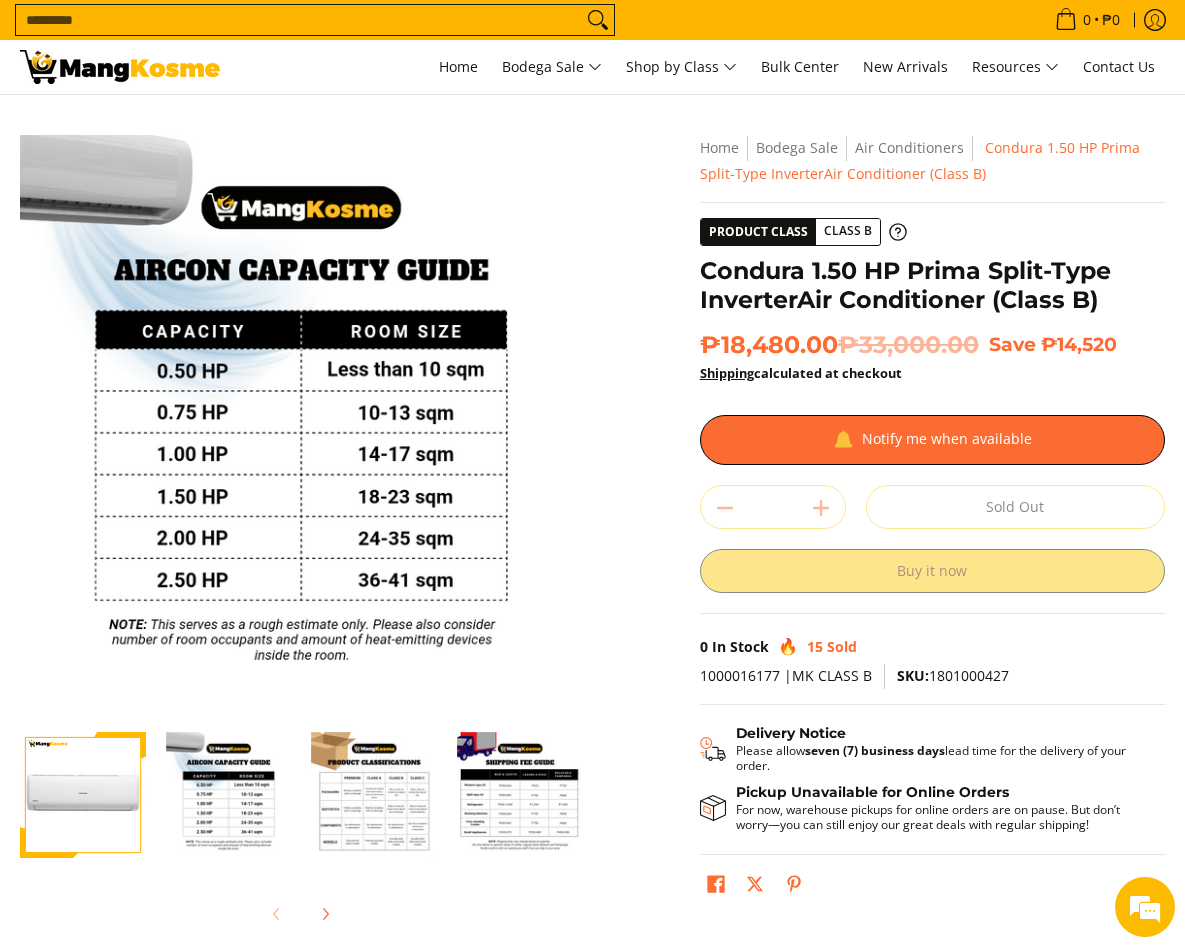 click at bounding box center [375, 795] 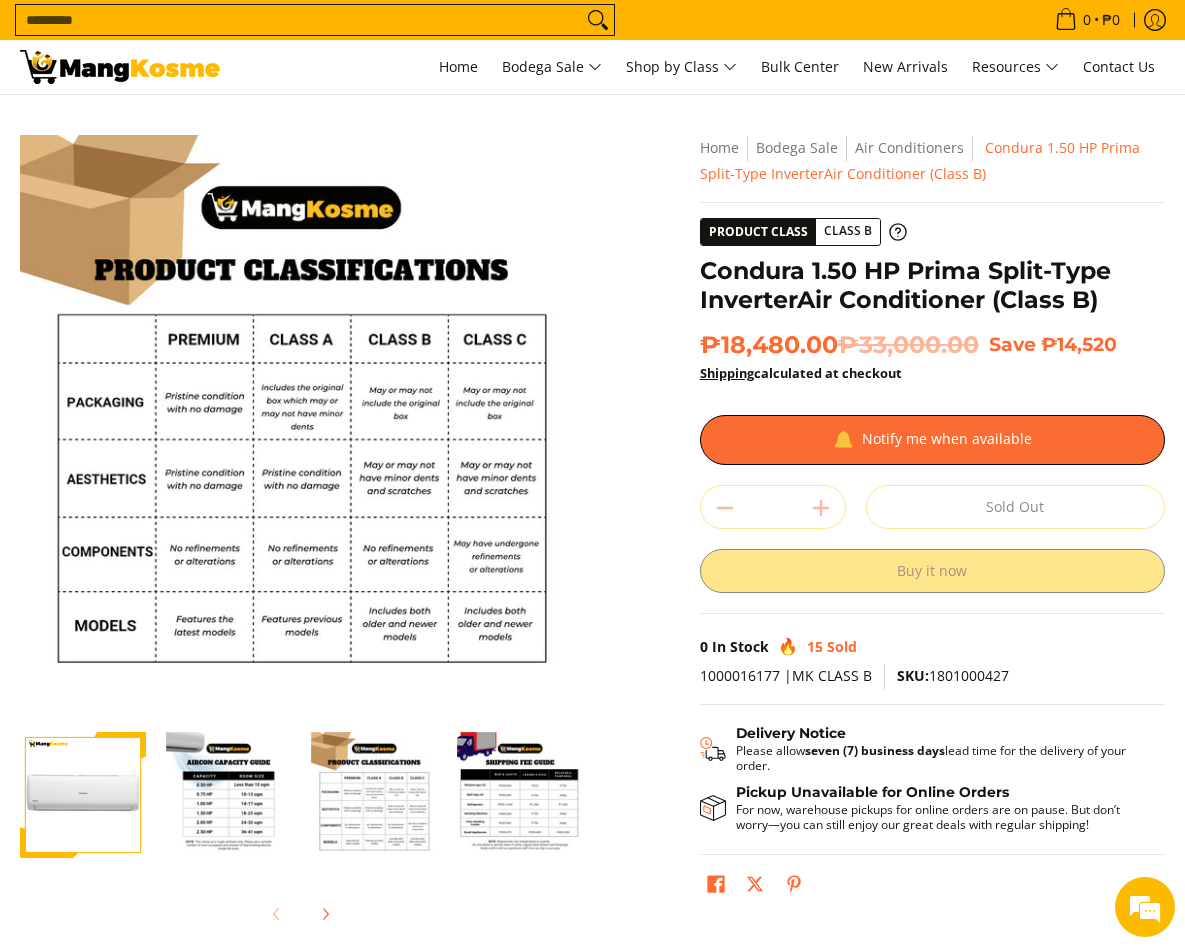 click at bounding box center [375, 795] 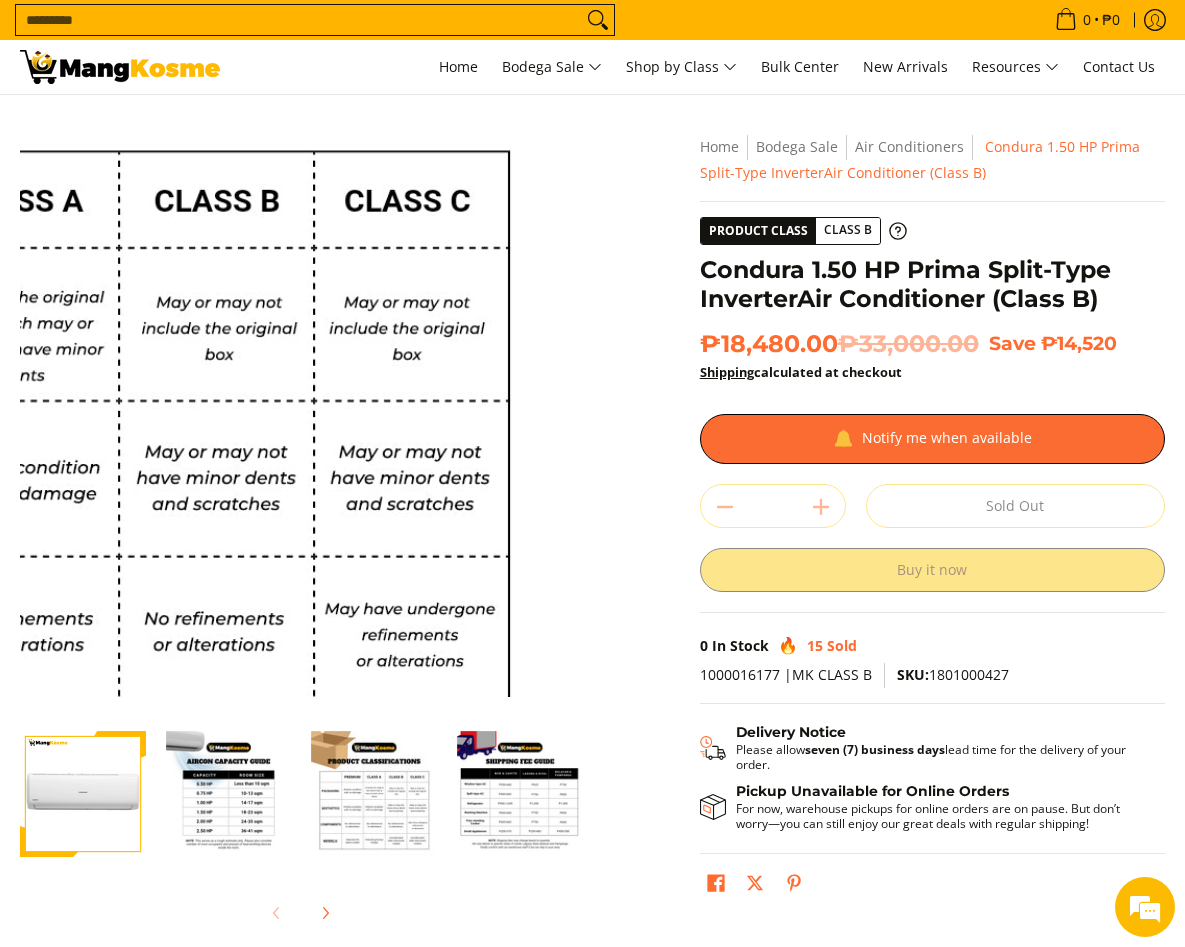 scroll, scrollTop: 0, scrollLeft: 0, axis: both 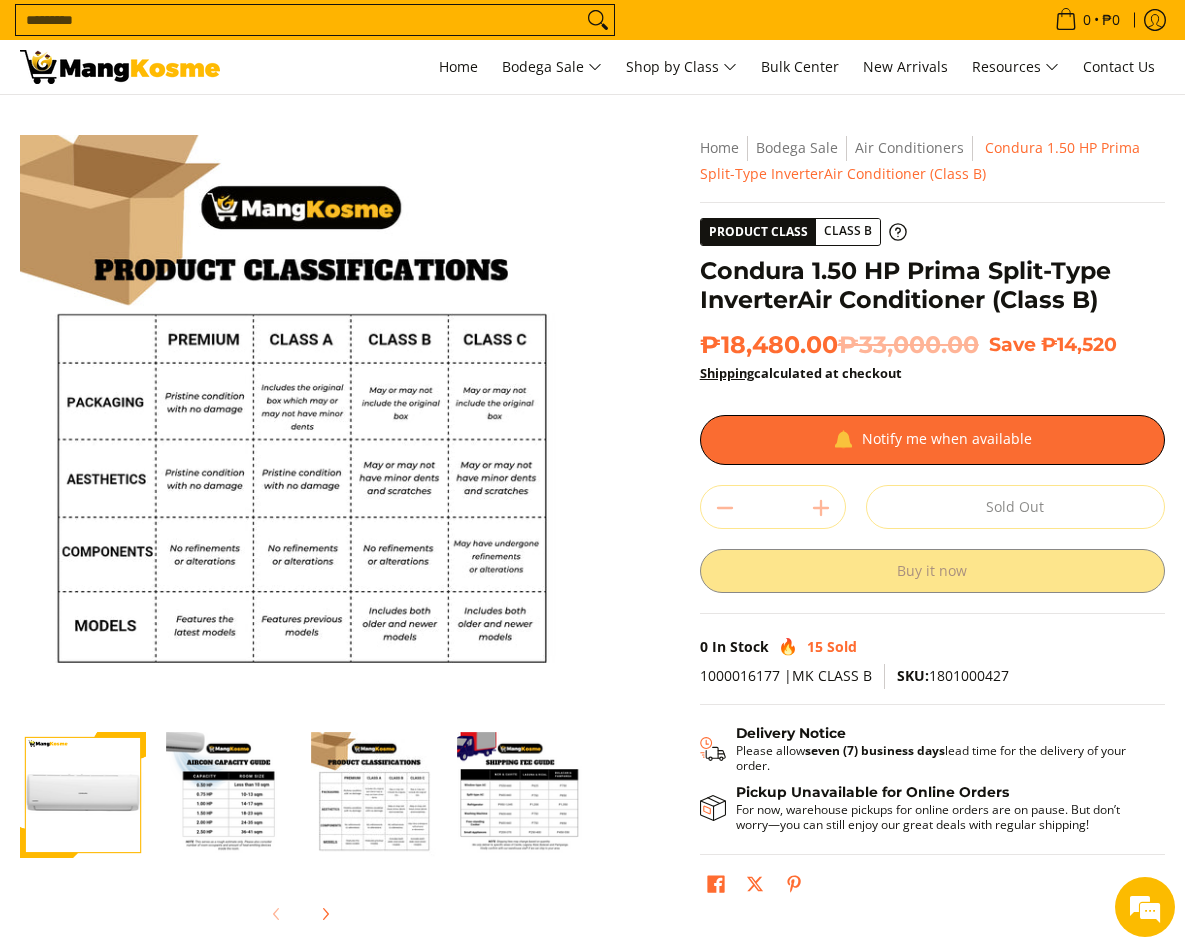 click at bounding box center [375, 795] 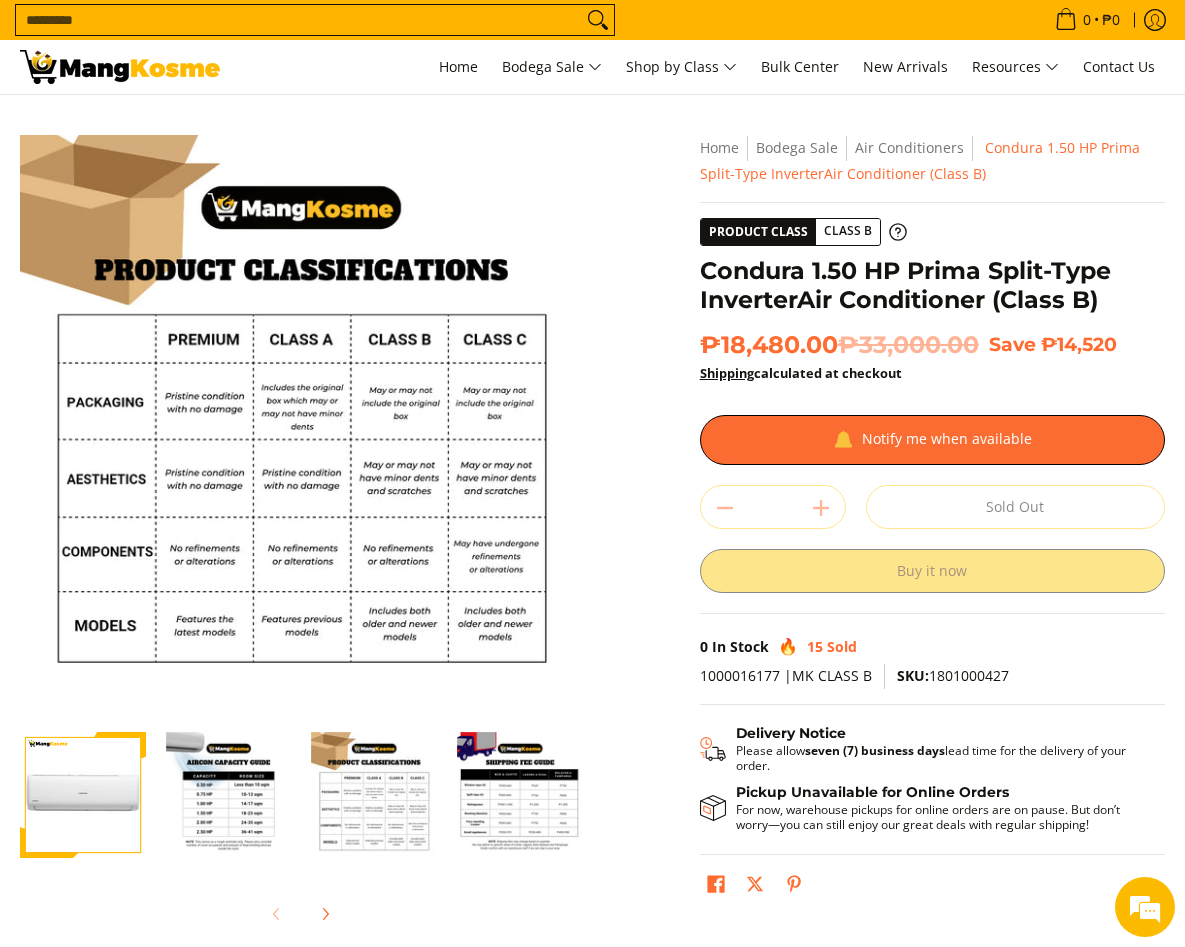 click at bounding box center [520, 795] 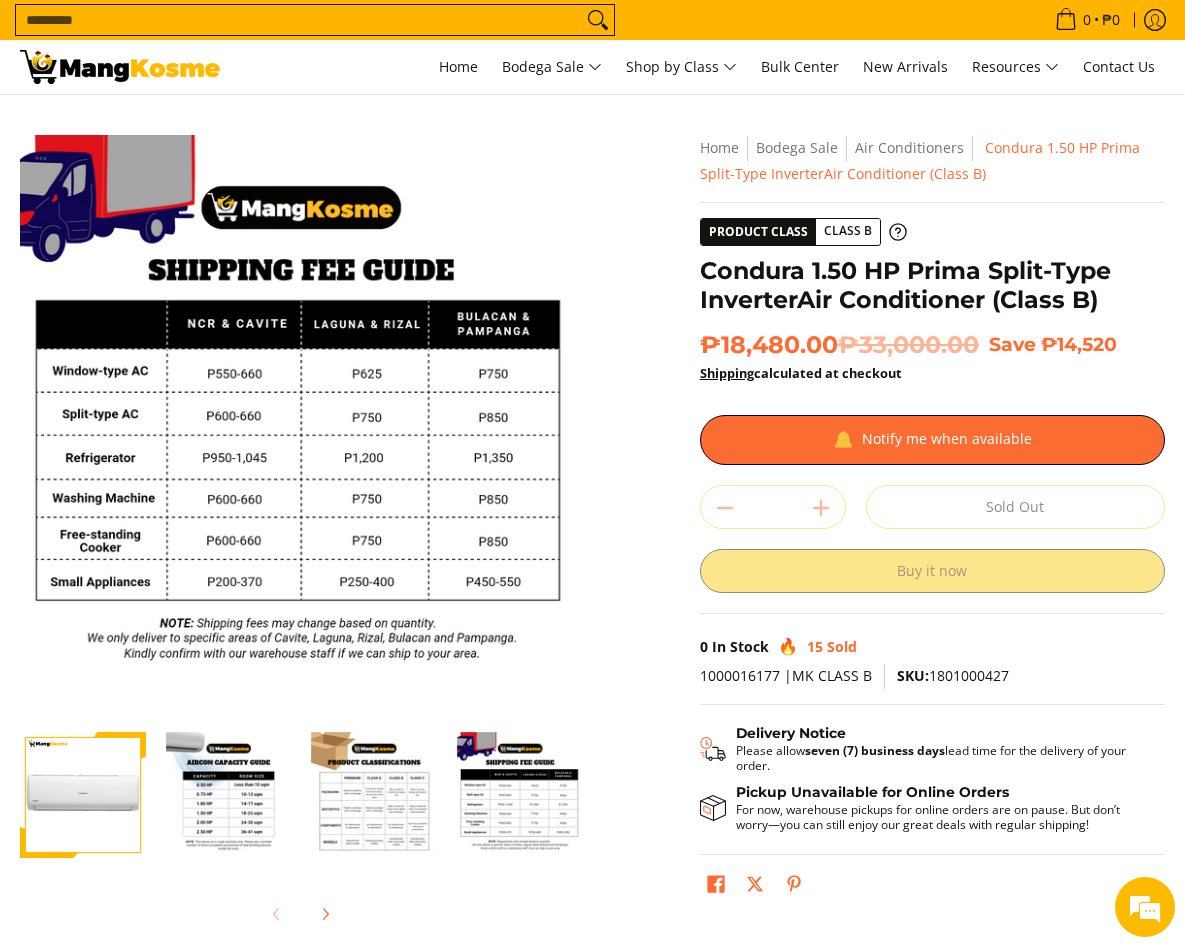 click at bounding box center [520, 795] 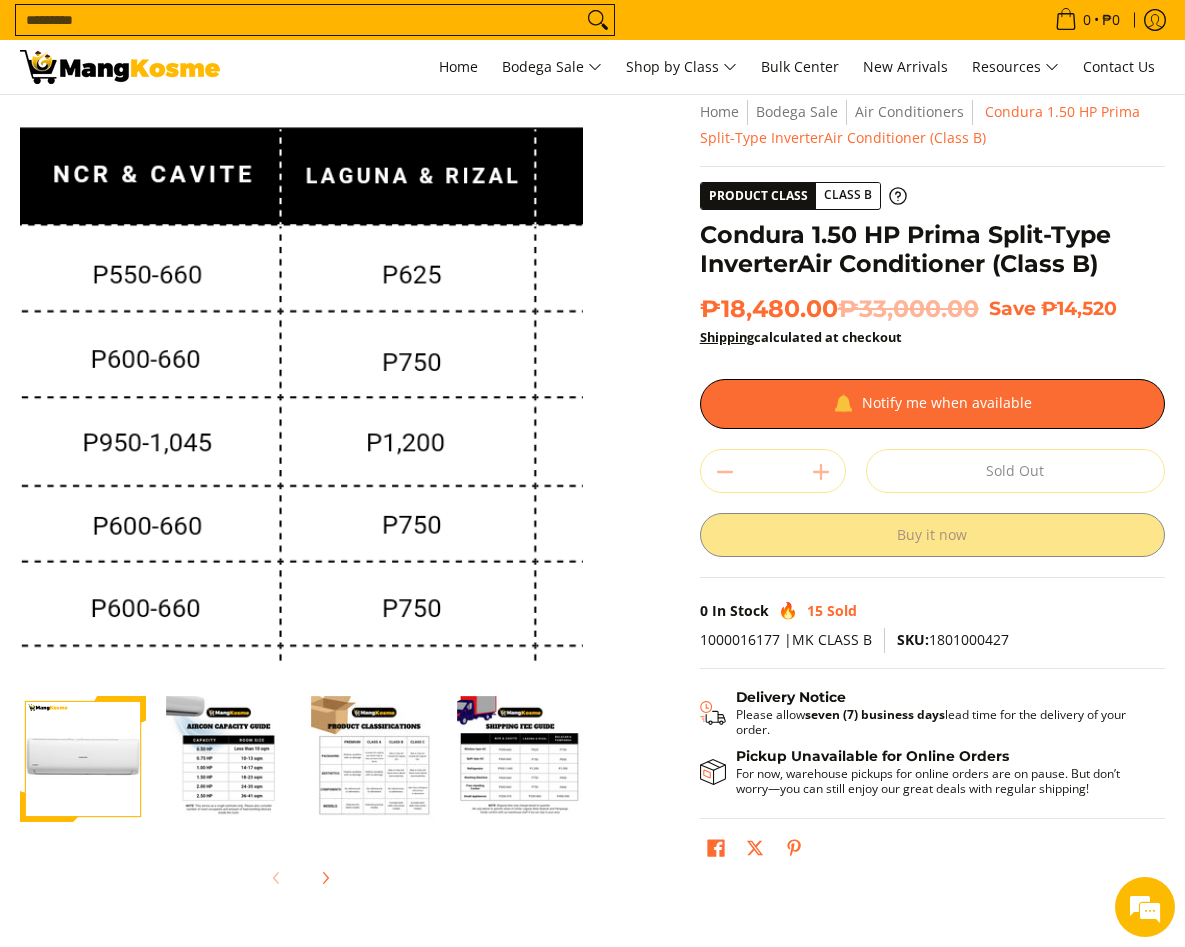 scroll, scrollTop: 0, scrollLeft: 0, axis: both 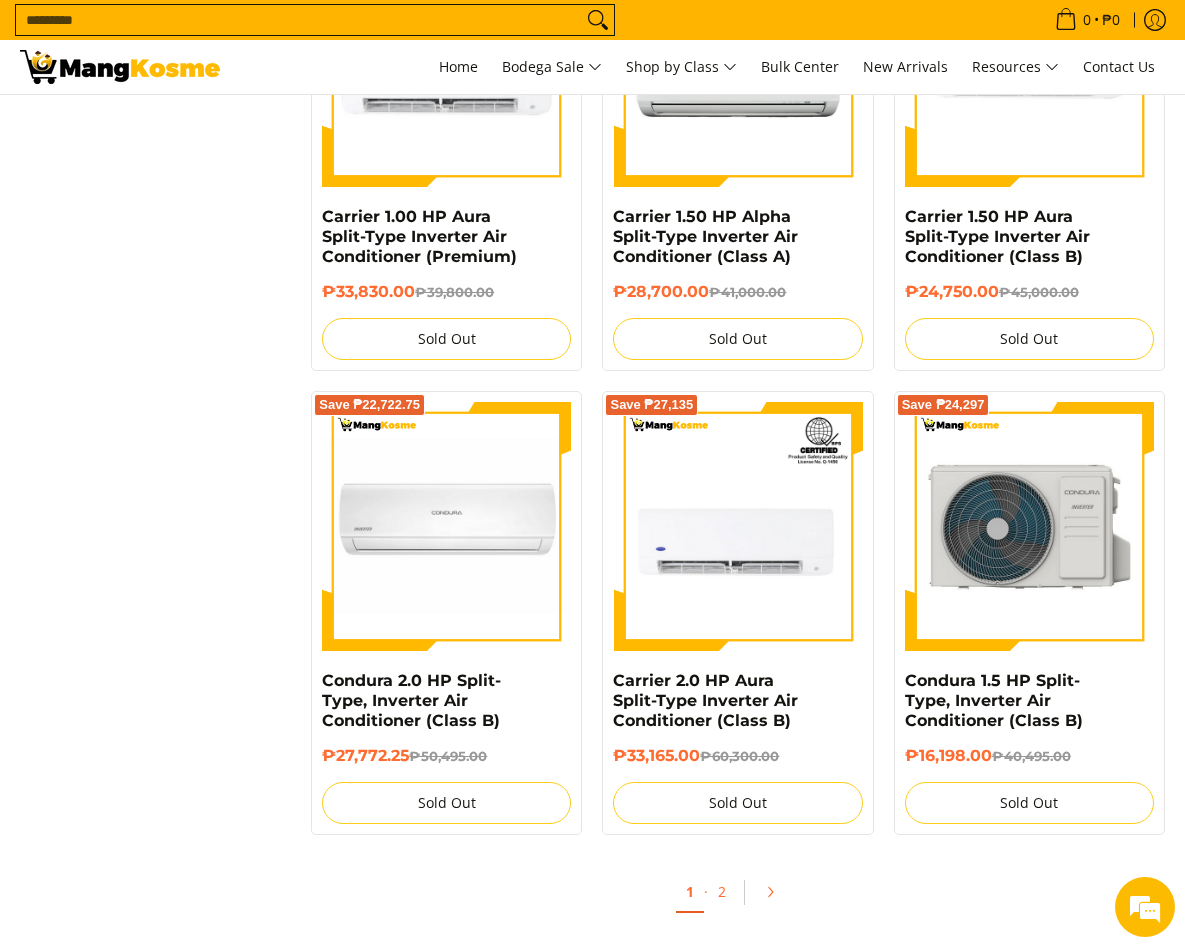 click at bounding box center [1029, 526] 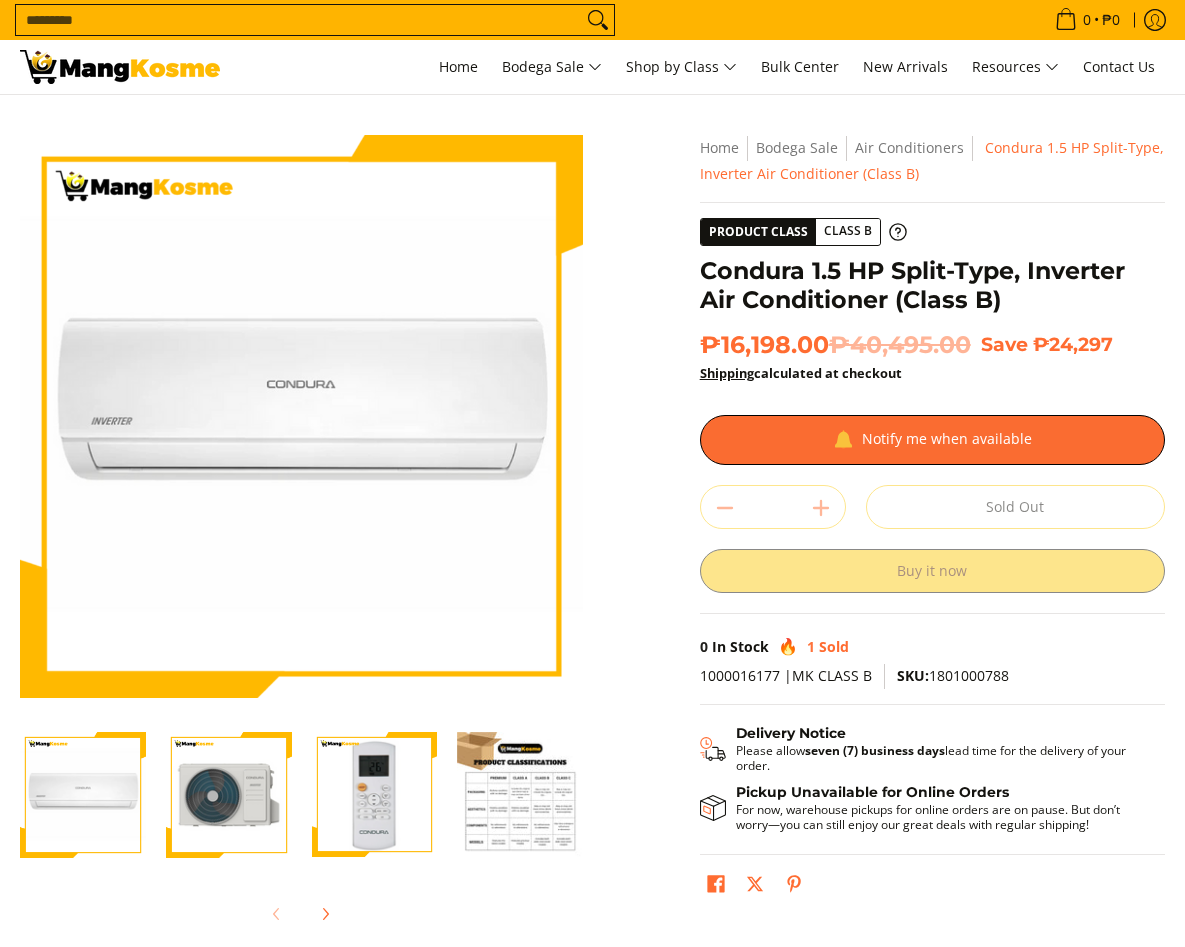 scroll, scrollTop: 0, scrollLeft: 0, axis: both 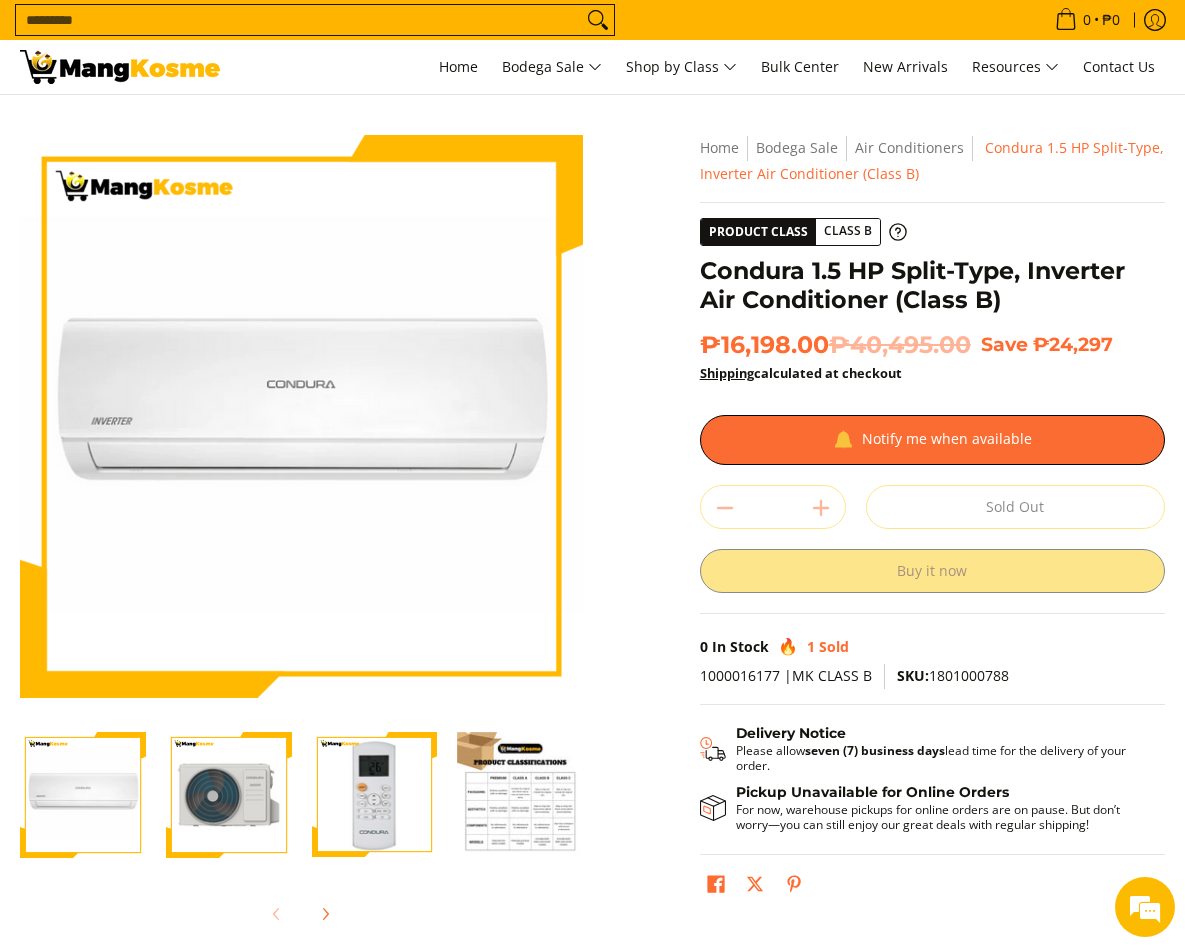 click at bounding box center [375, 795] 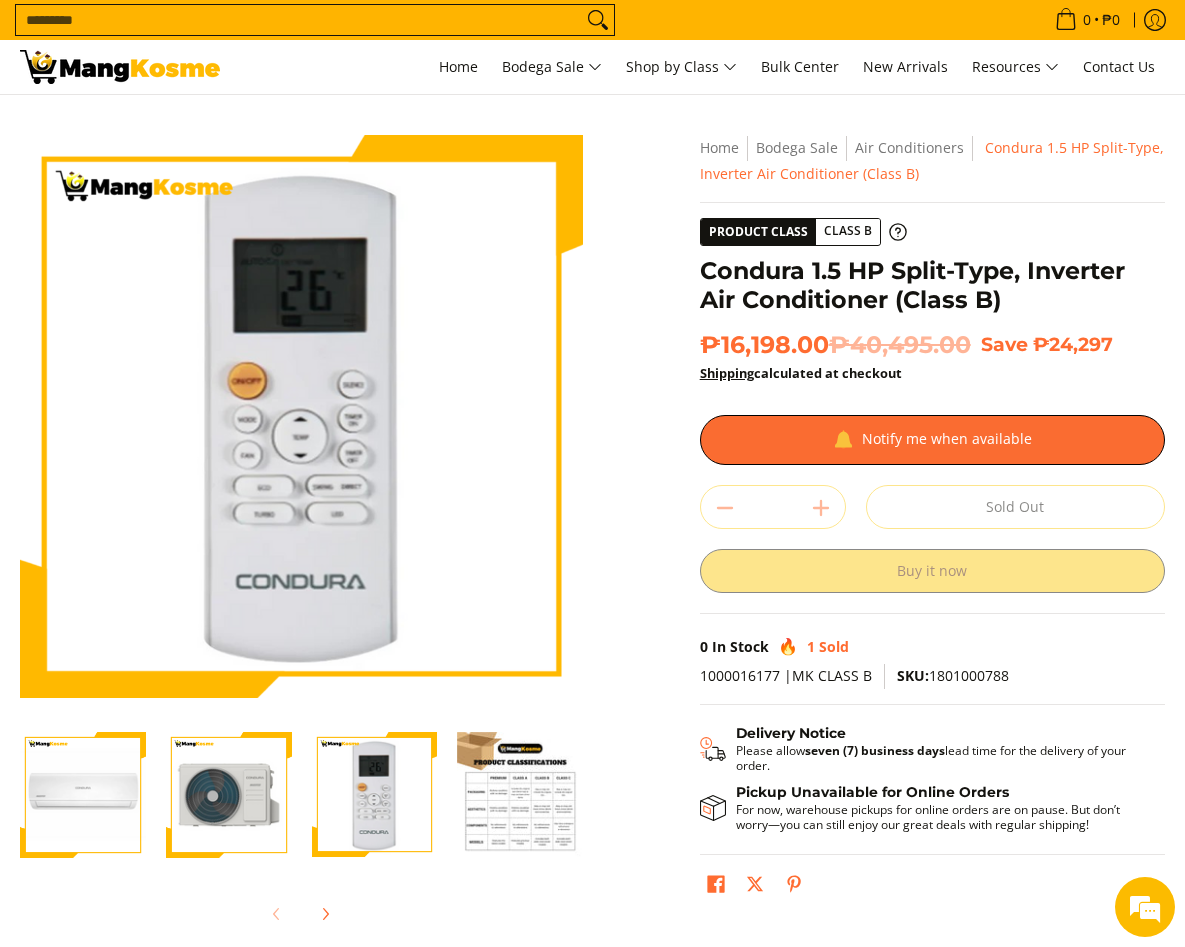 click at bounding box center (229, 795) 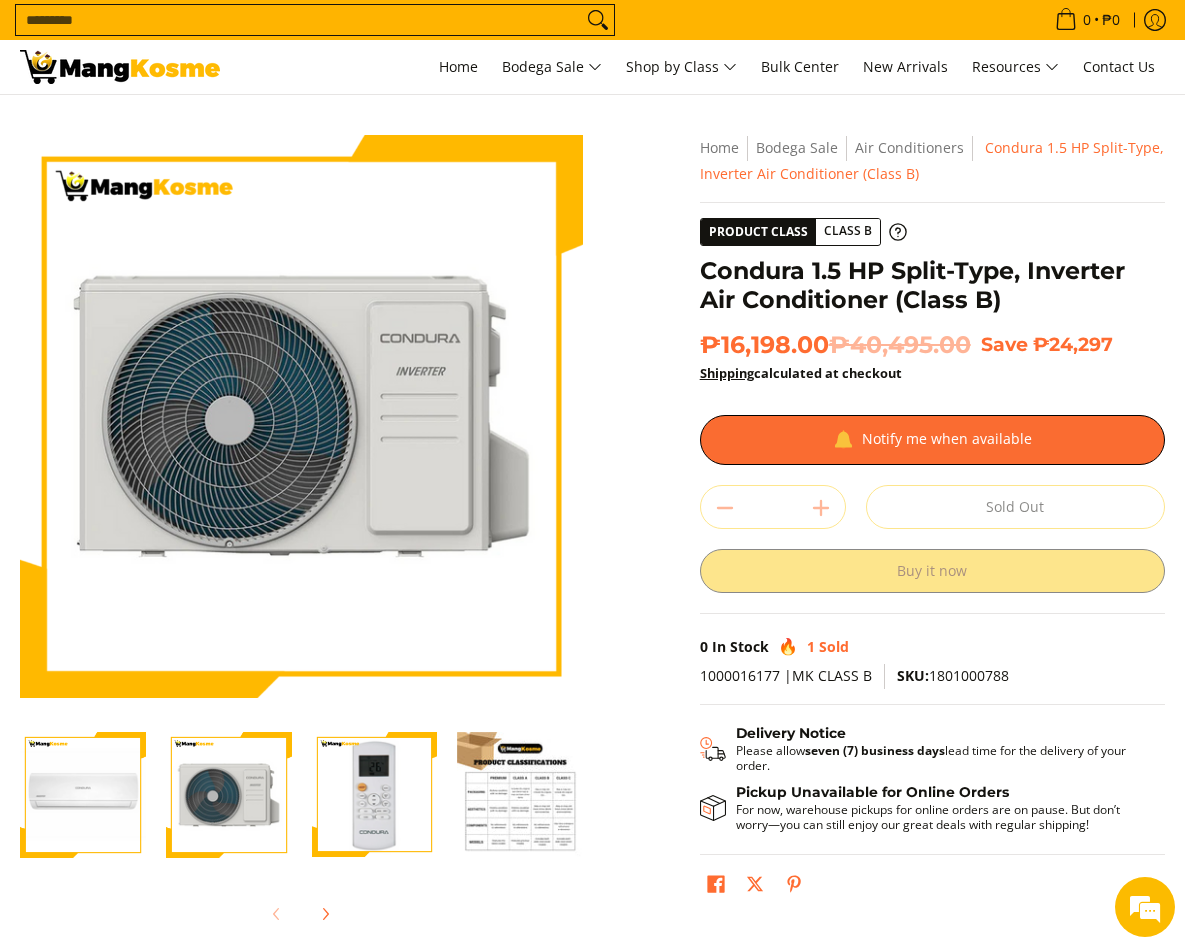 click at bounding box center [83, 795] 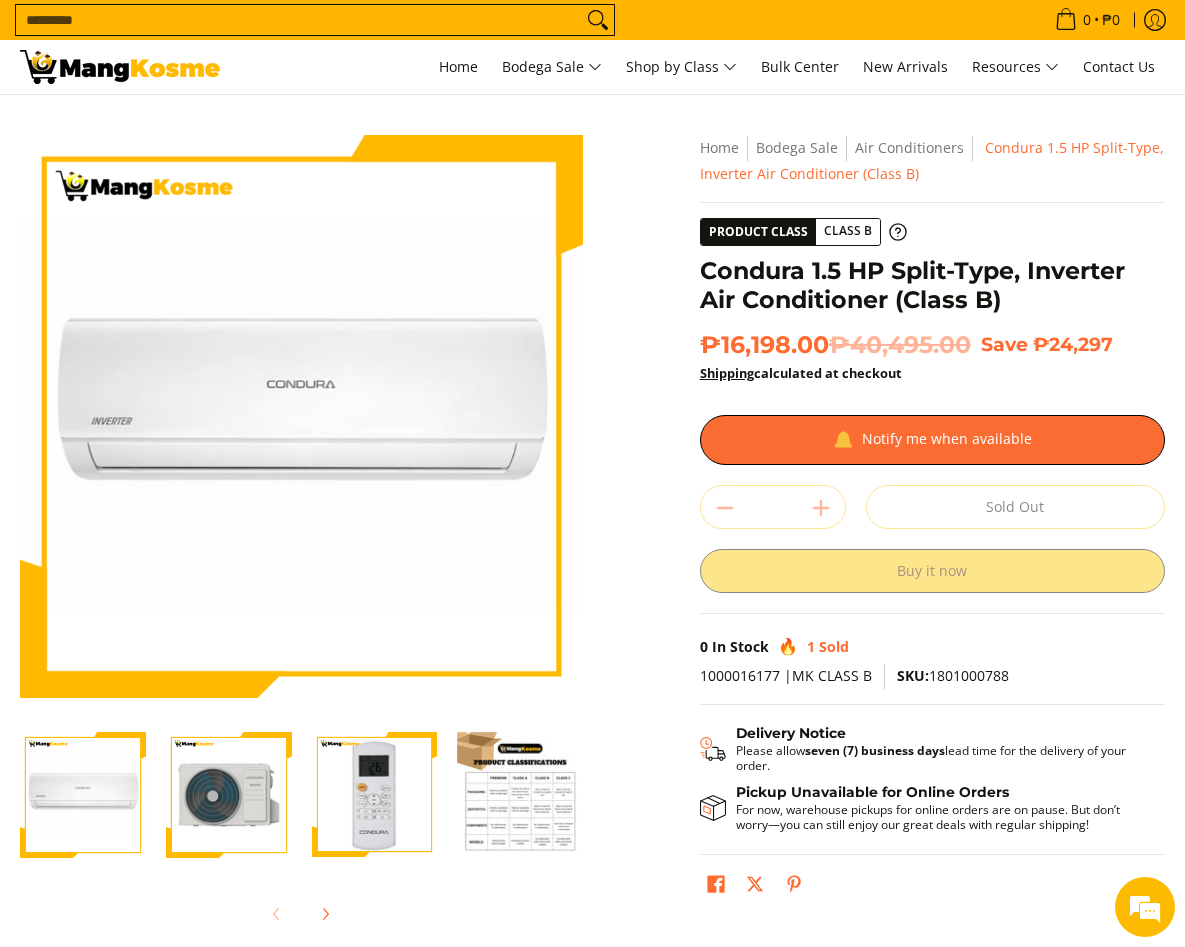 click at bounding box center [520, 795] 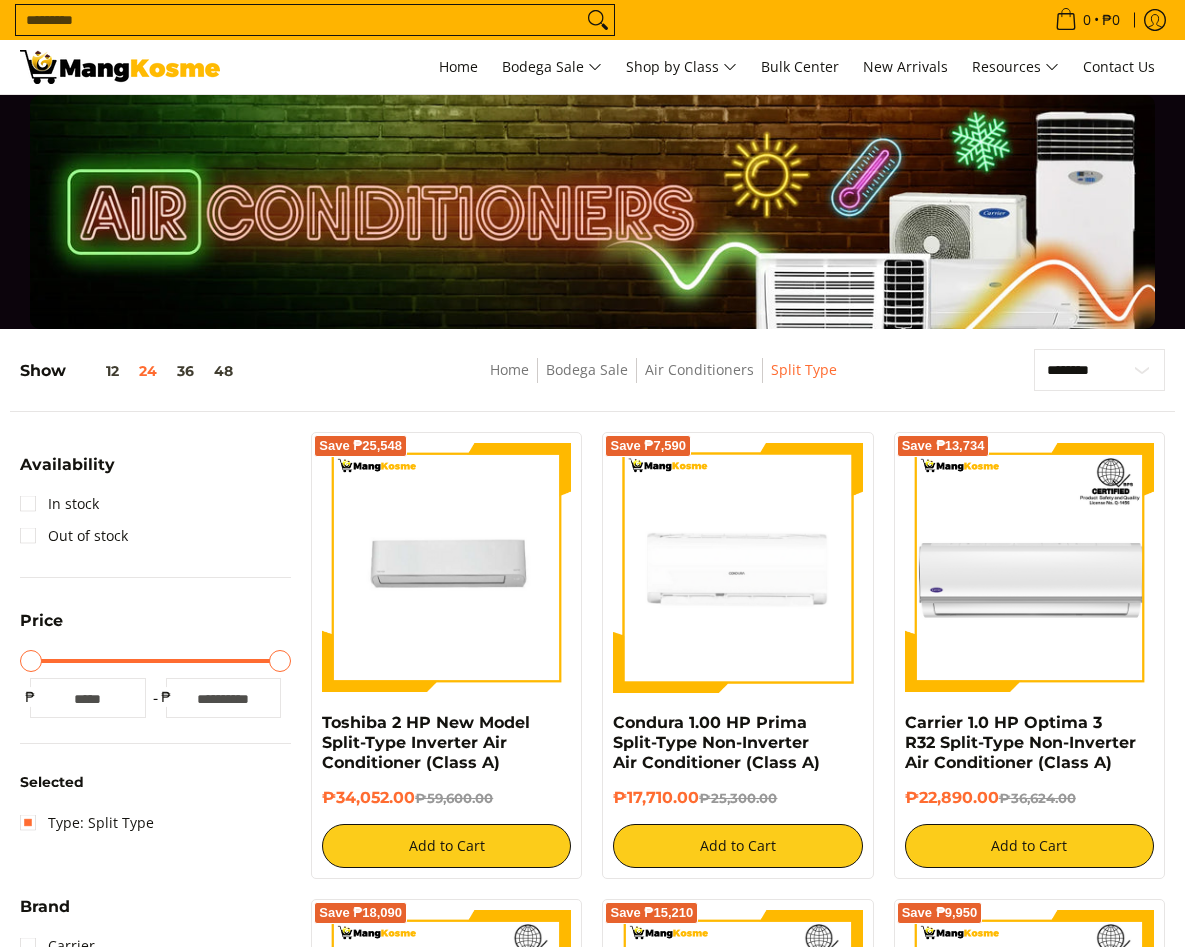scroll, scrollTop: 3300, scrollLeft: 0, axis: vertical 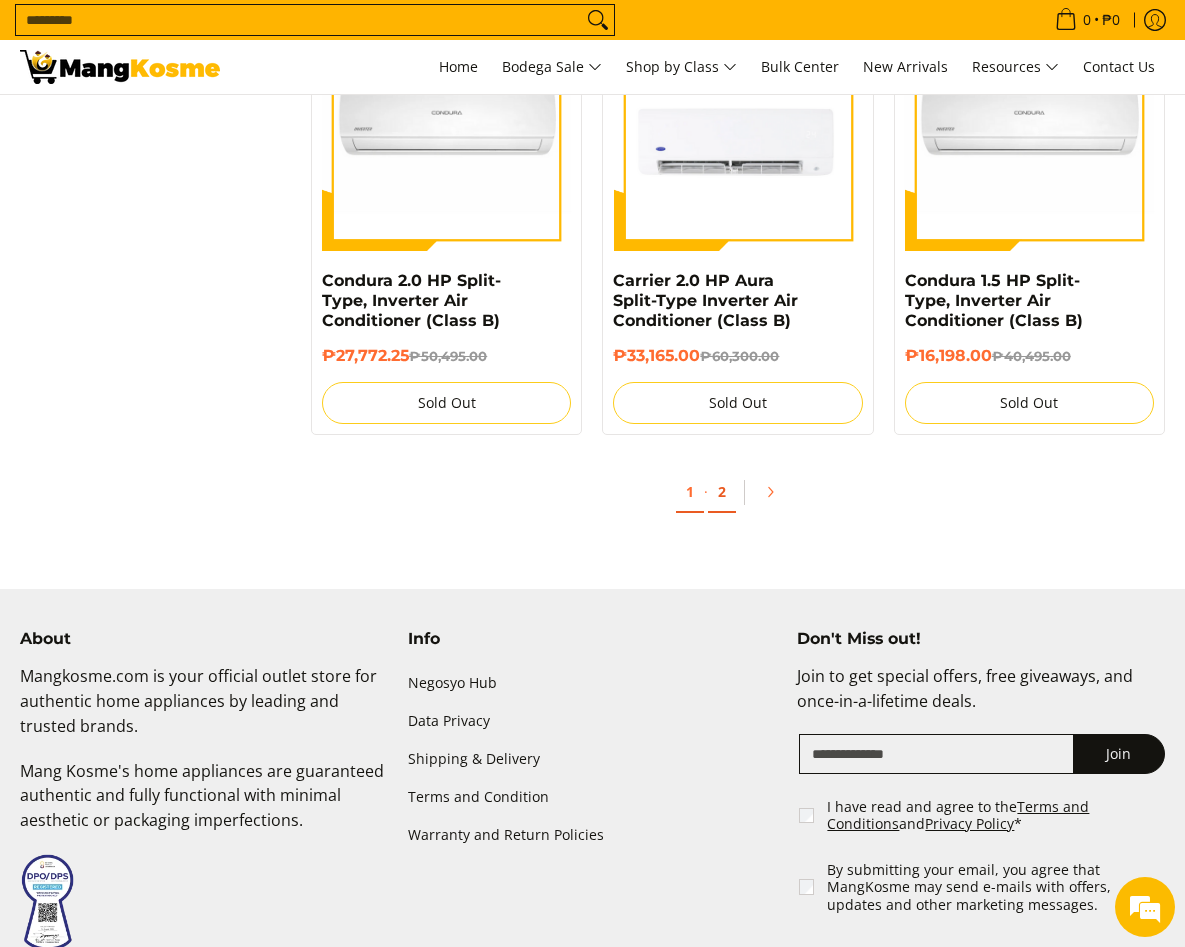 click on "2" at bounding box center [722, 492] 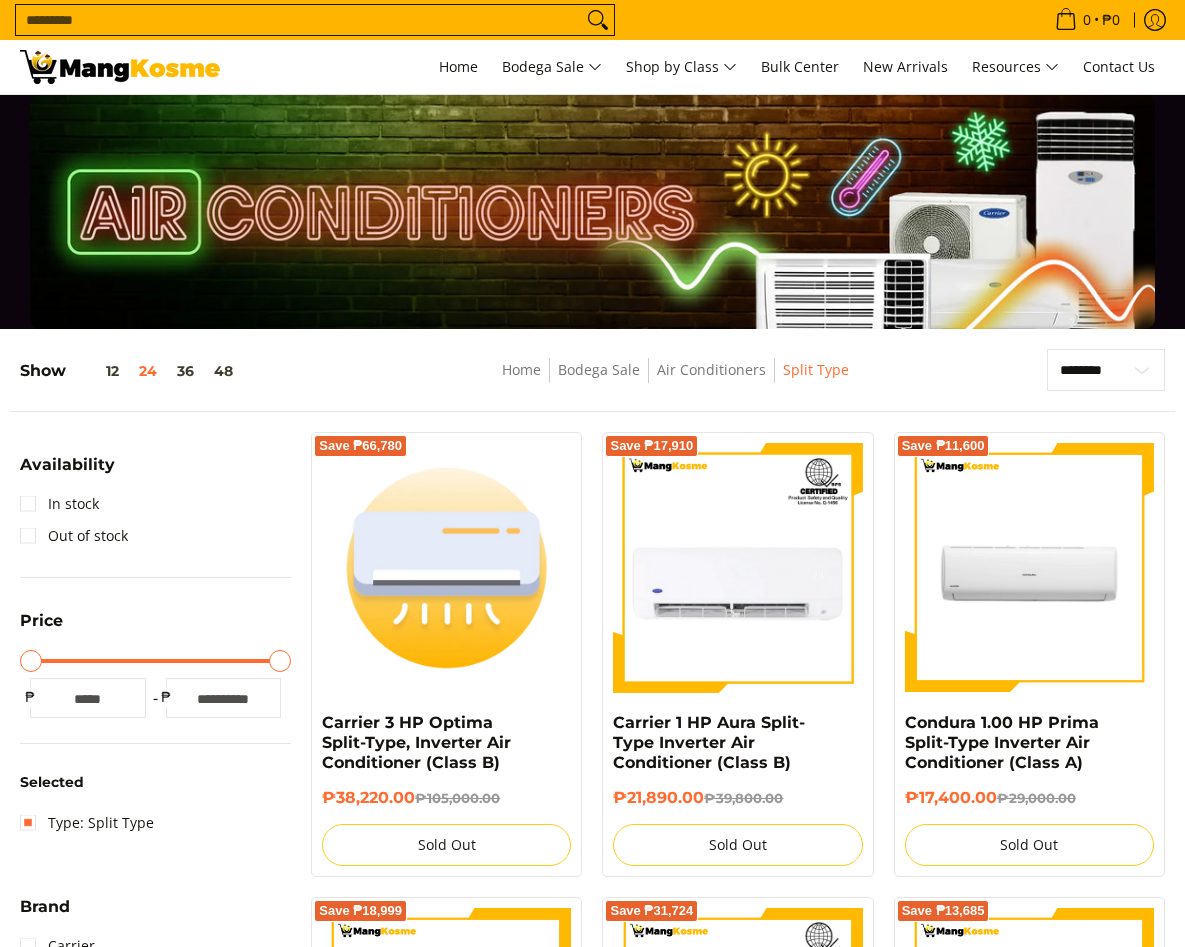 scroll, scrollTop: 0, scrollLeft: 0, axis: both 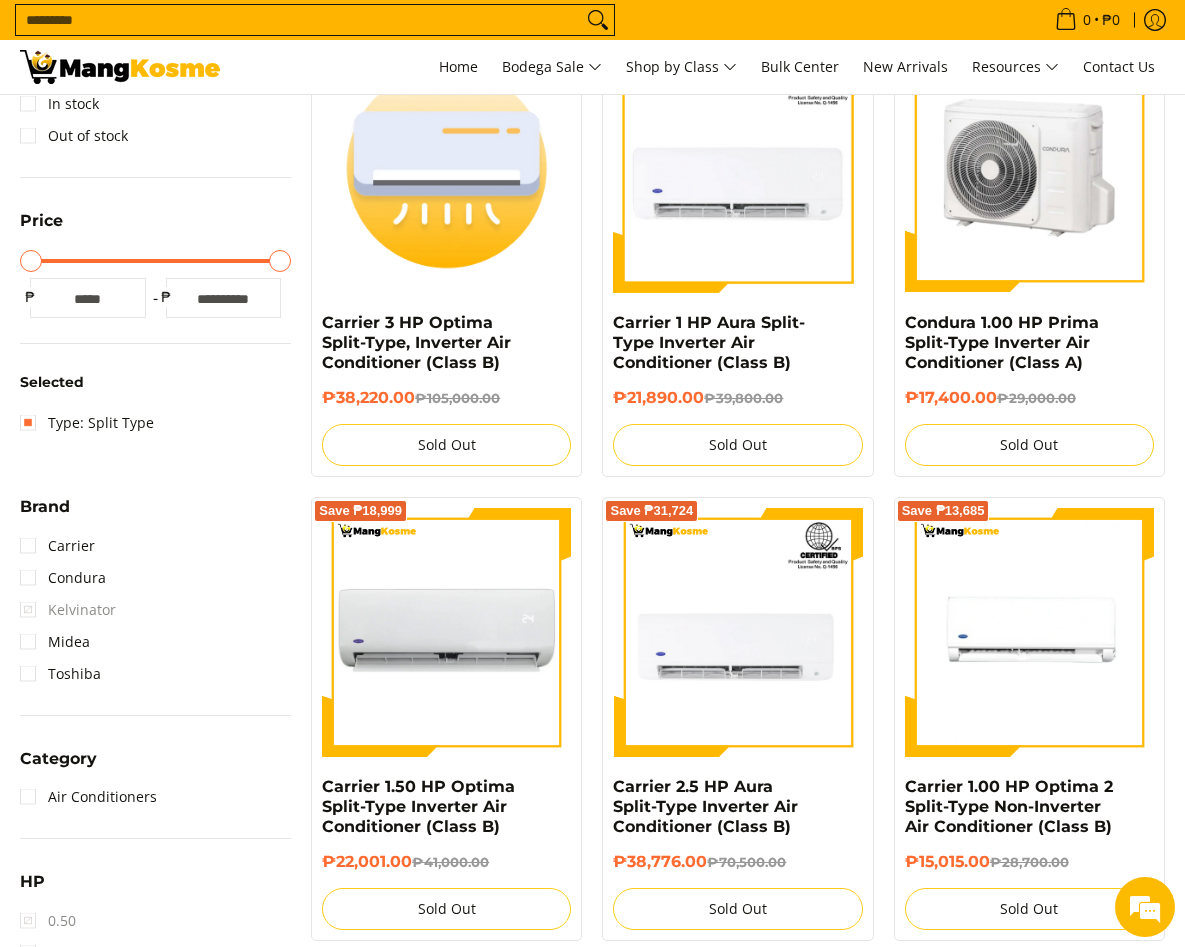 click at bounding box center (1029, 167) 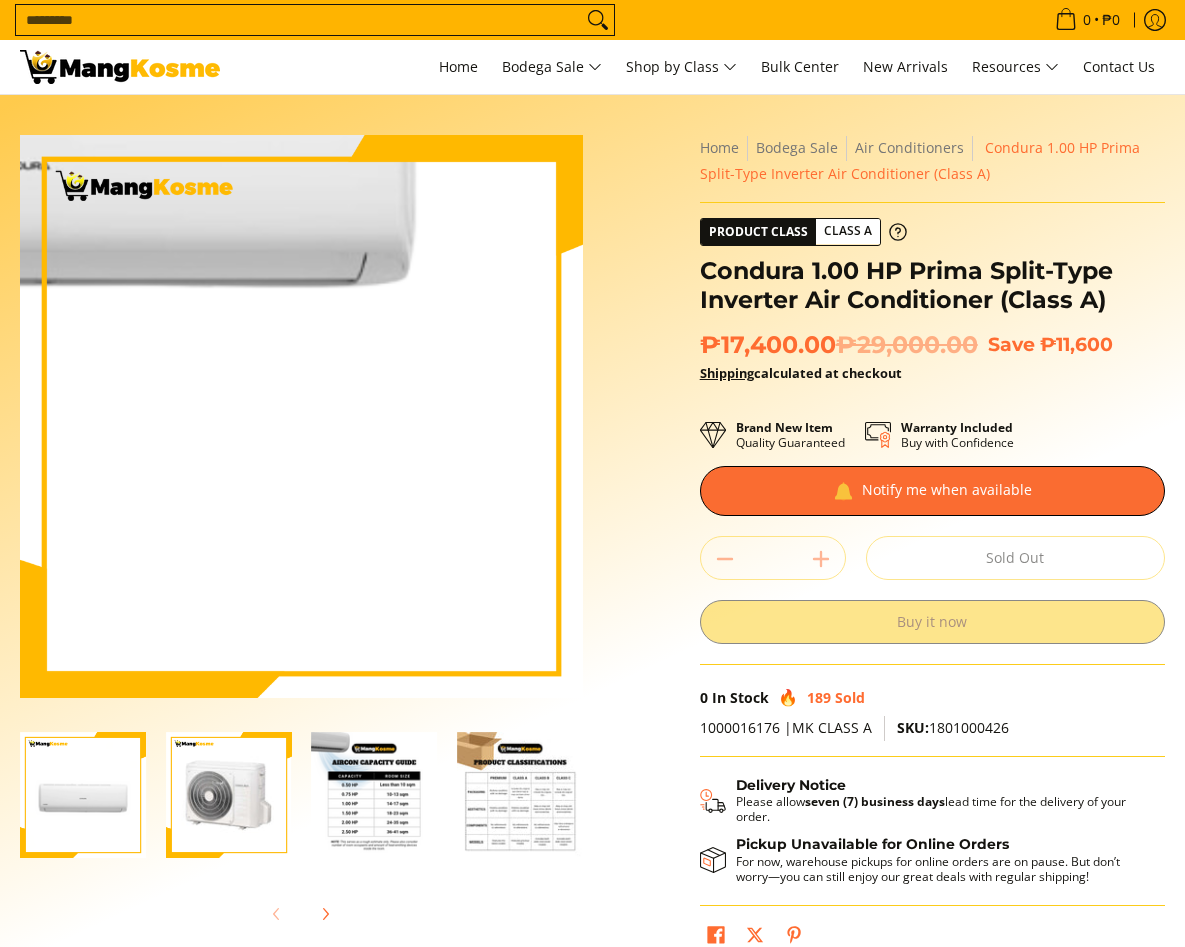 scroll, scrollTop: 0, scrollLeft: 0, axis: both 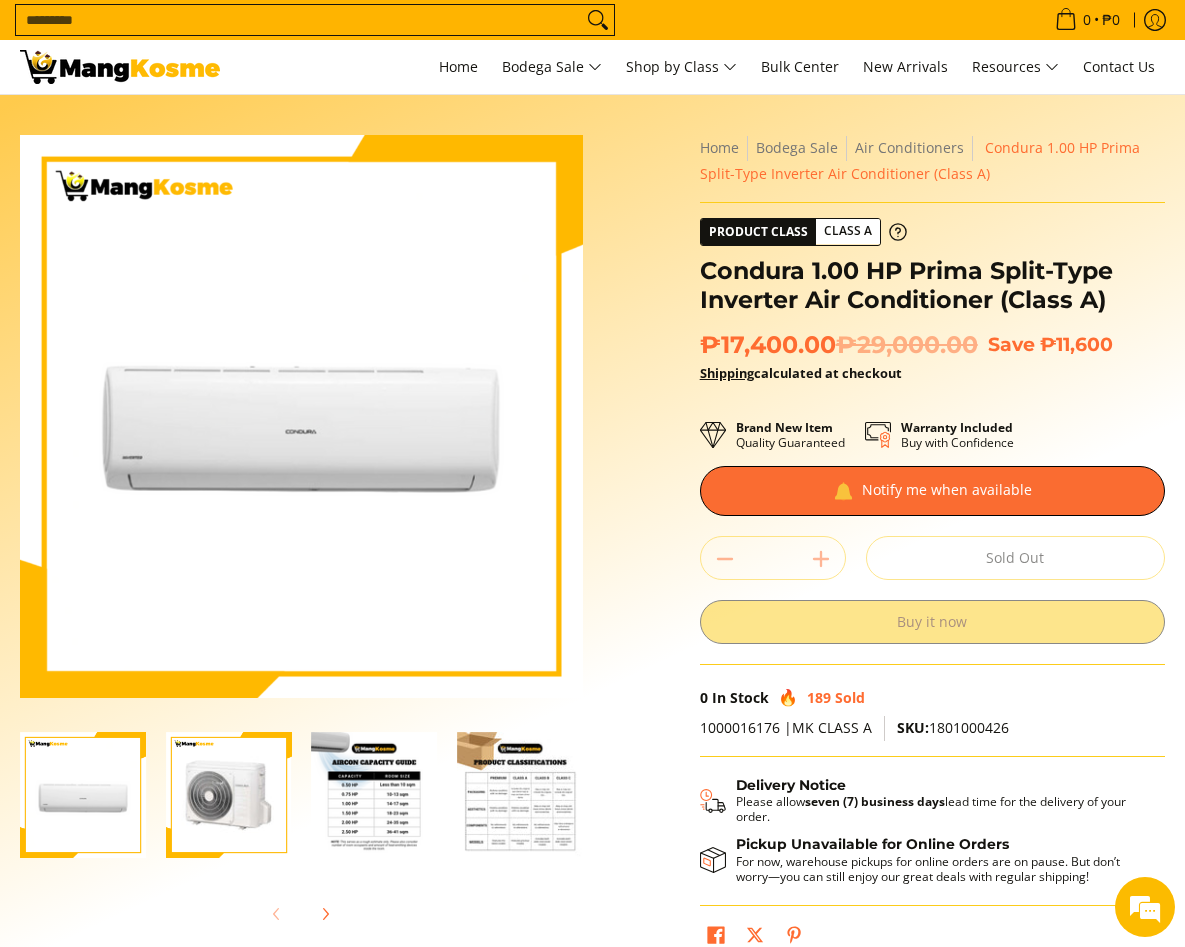 click on "Quantity
*
.
Sold Out" at bounding box center (932, 558) 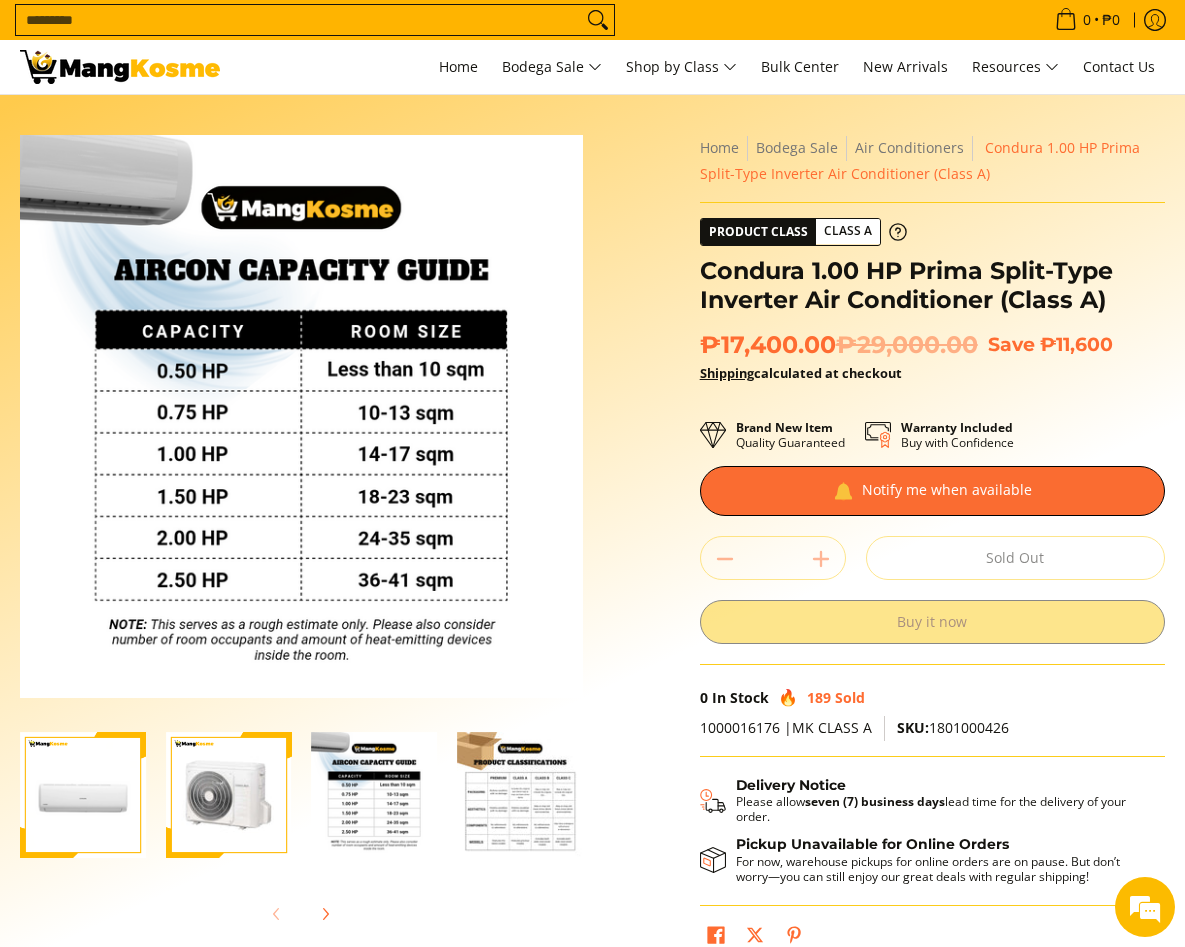 scroll, scrollTop: 0, scrollLeft: 0, axis: both 